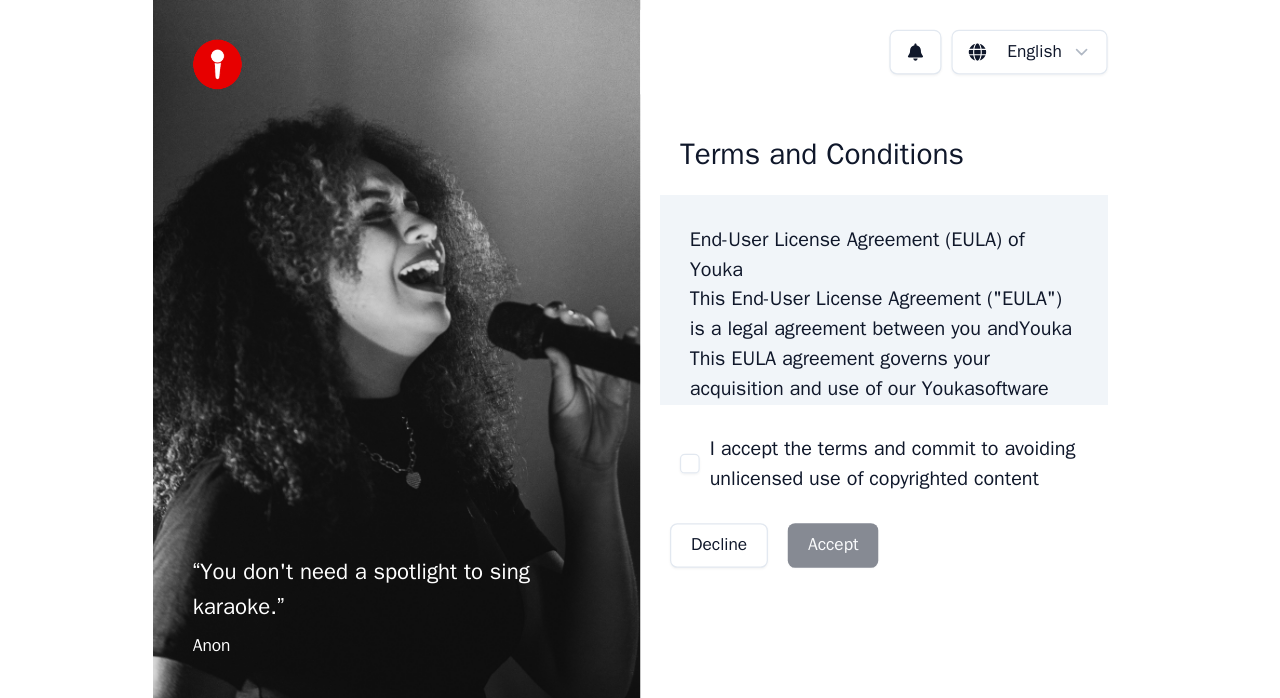 scroll, scrollTop: 0, scrollLeft: 0, axis: both 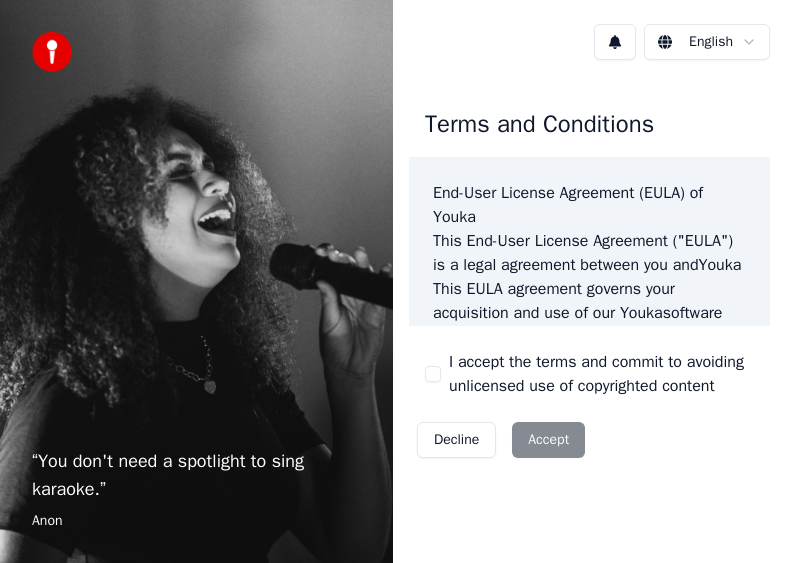 click on "Decline Accept" at bounding box center [501, 440] 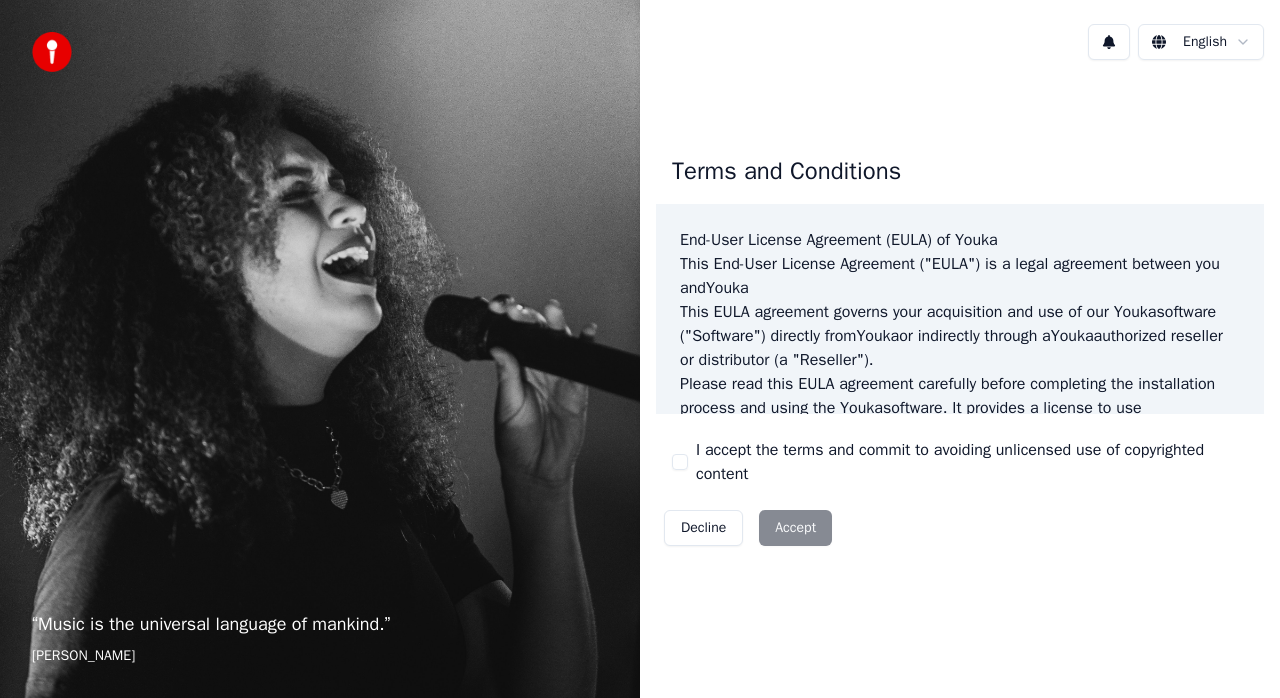 click on "Decline Accept" at bounding box center [748, 528] 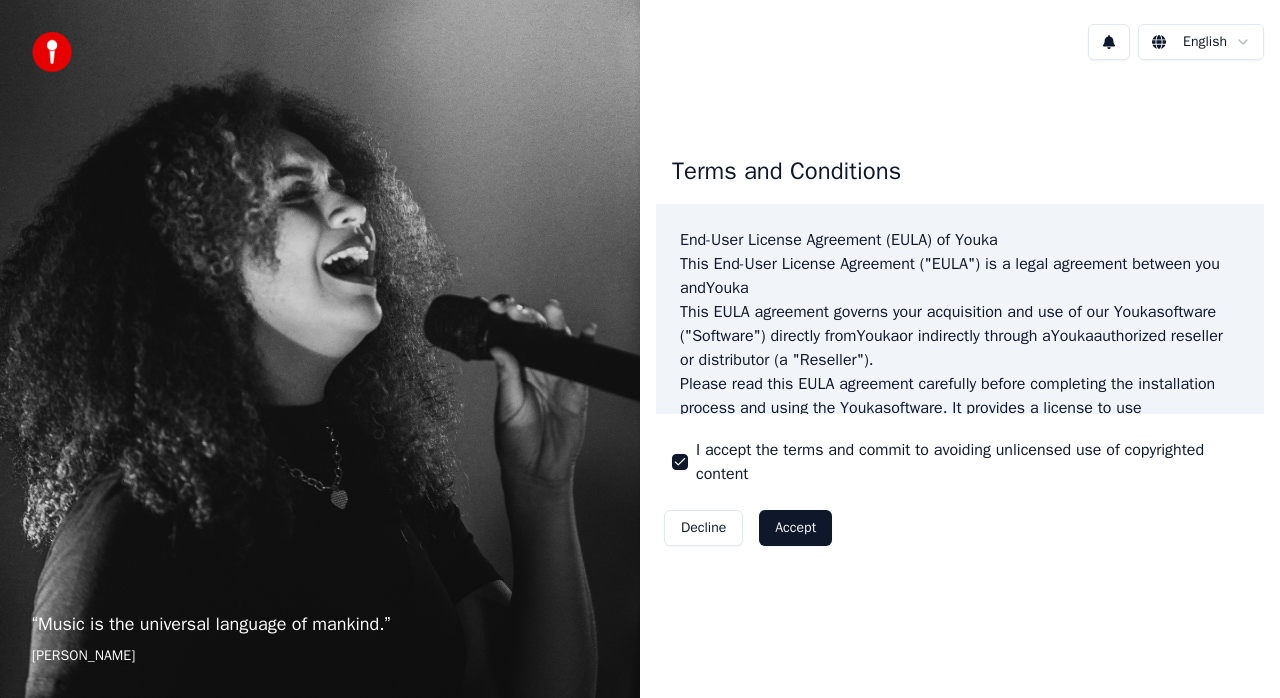 click on "Accept" at bounding box center (795, 528) 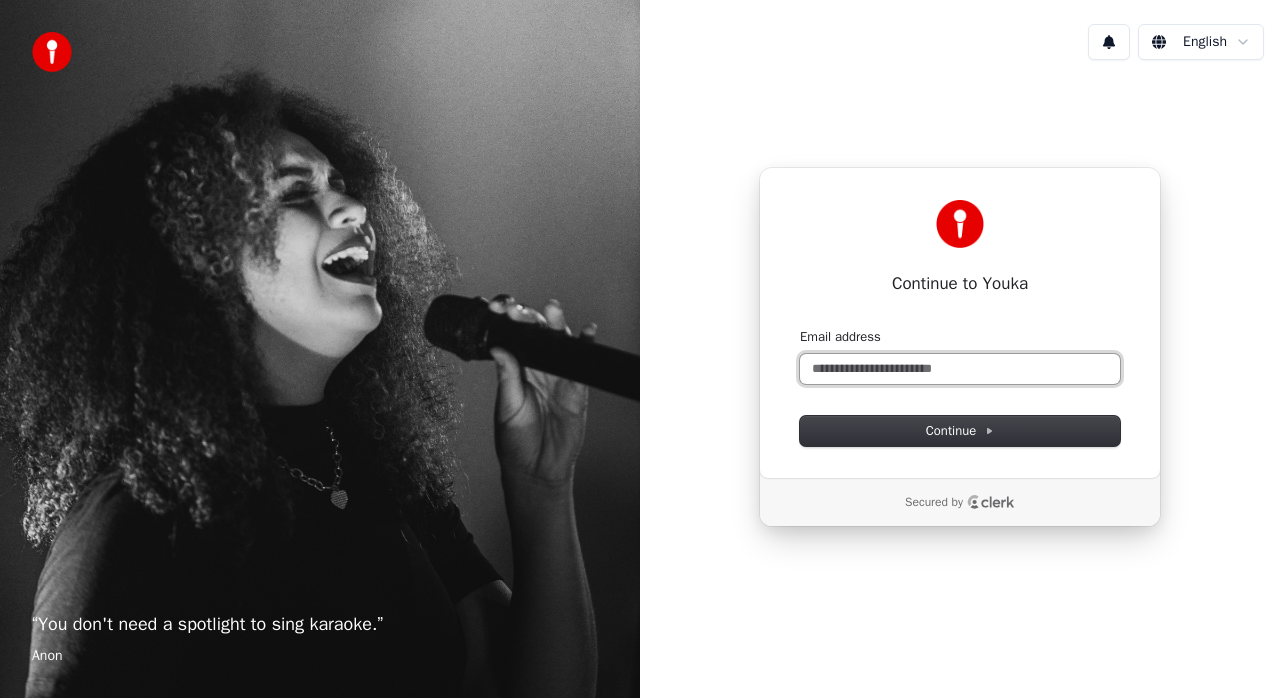 click on "Email address" at bounding box center (960, 369) 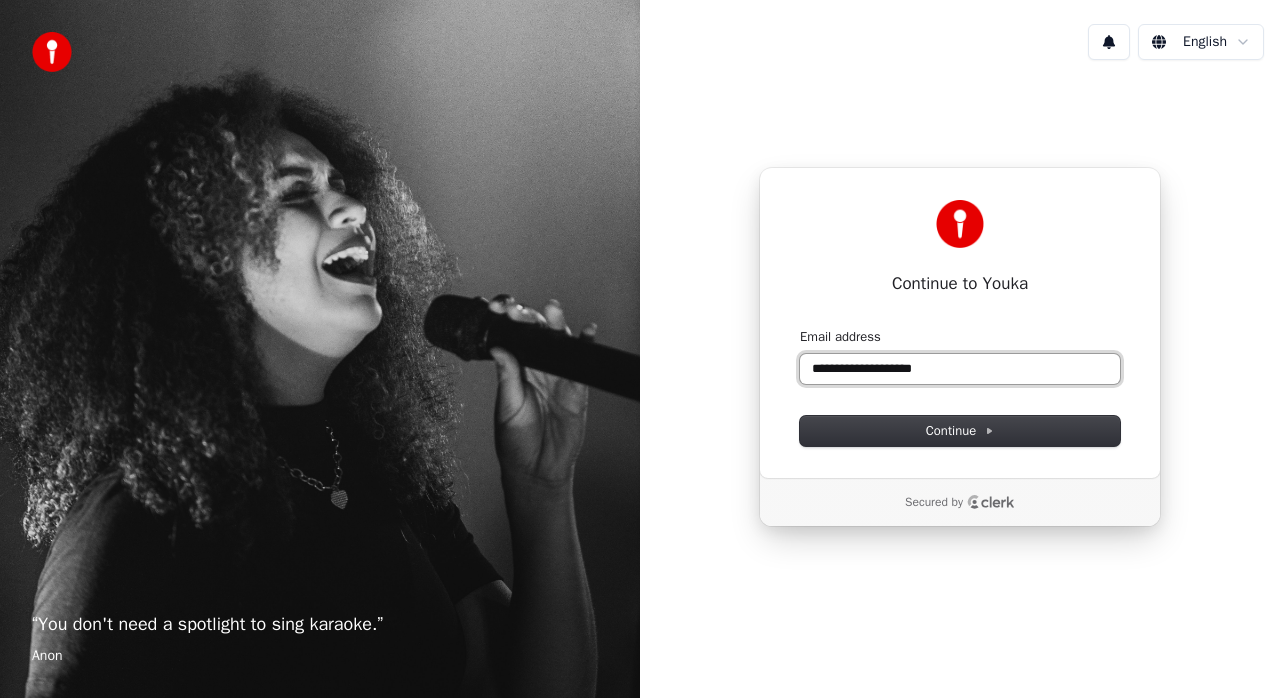 click on "**********" at bounding box center [960, 369] 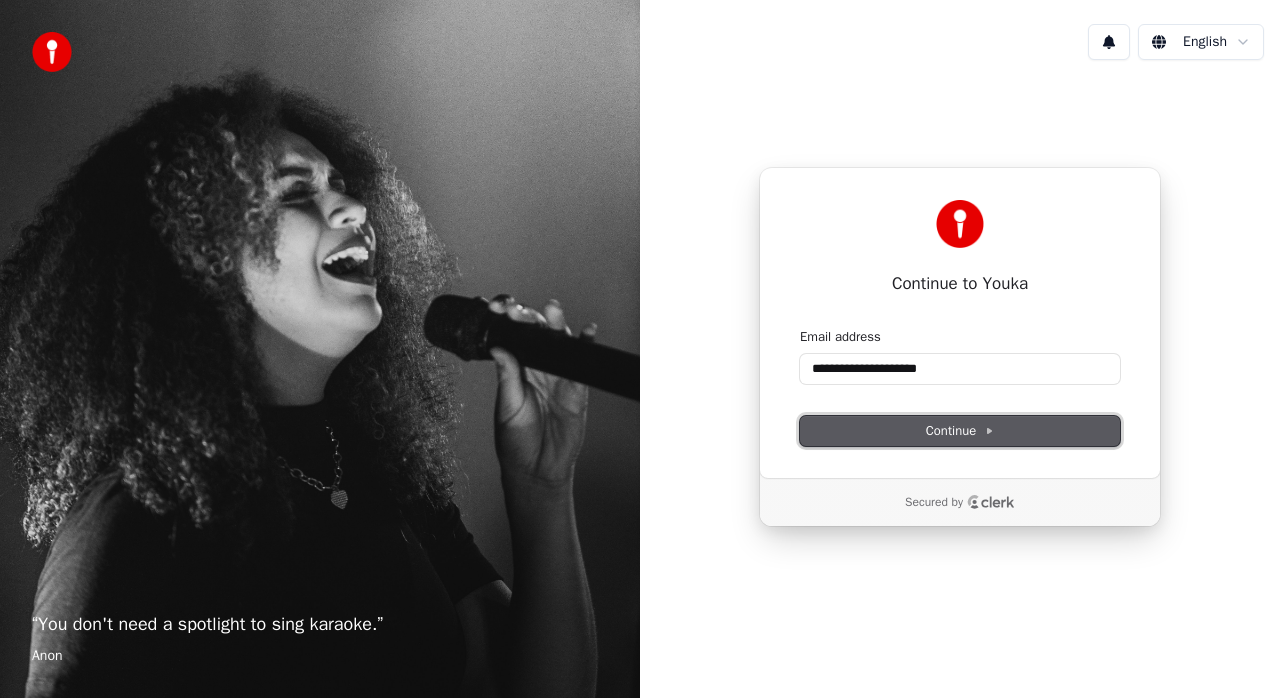 click on "Continue" at bounding box center [960, 431] 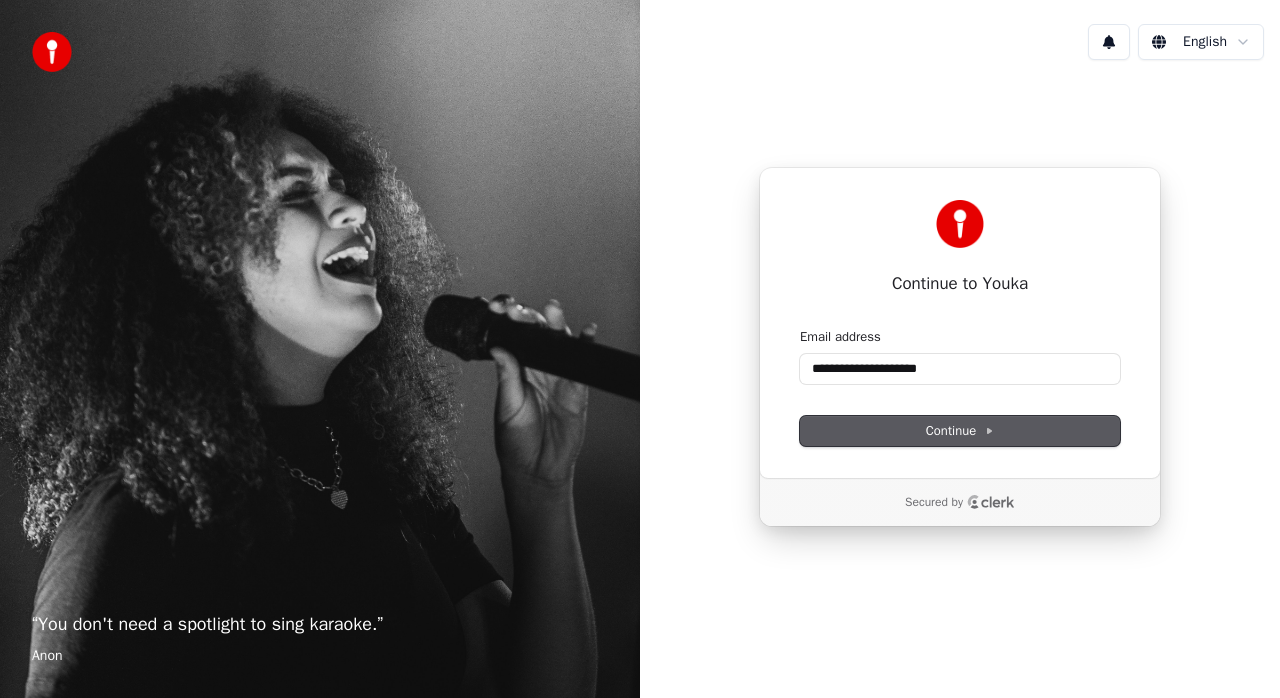type on "**********" 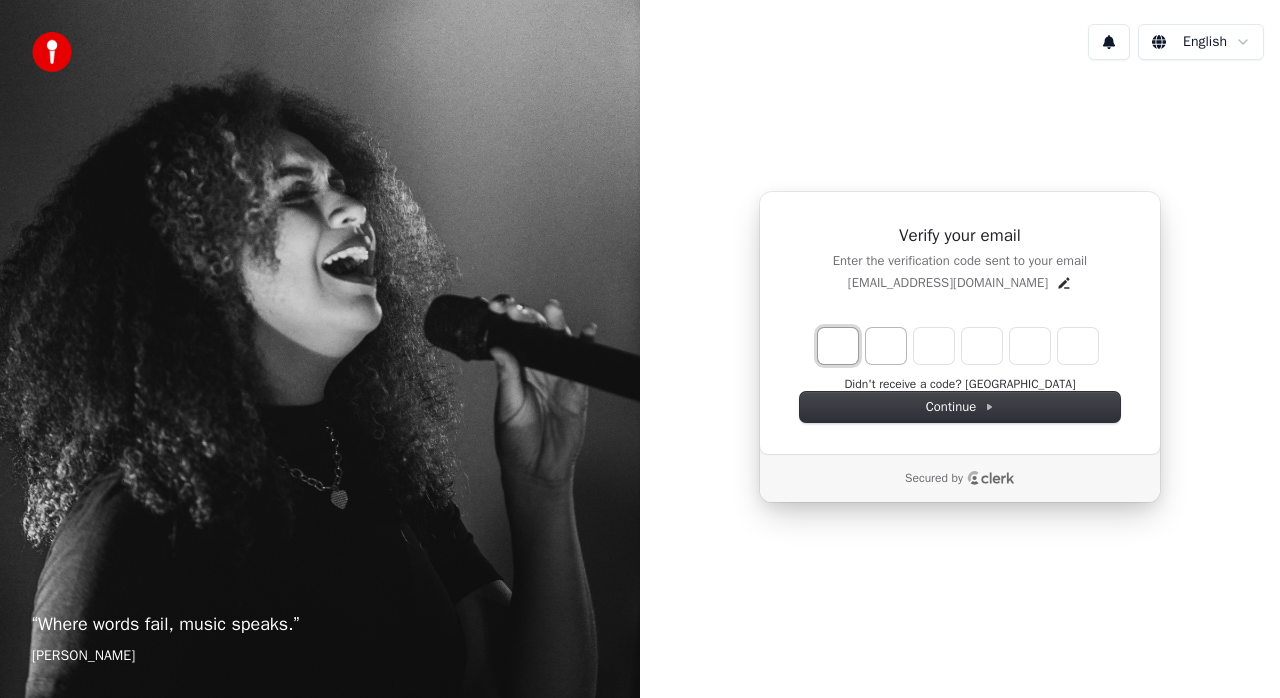 type on "*" 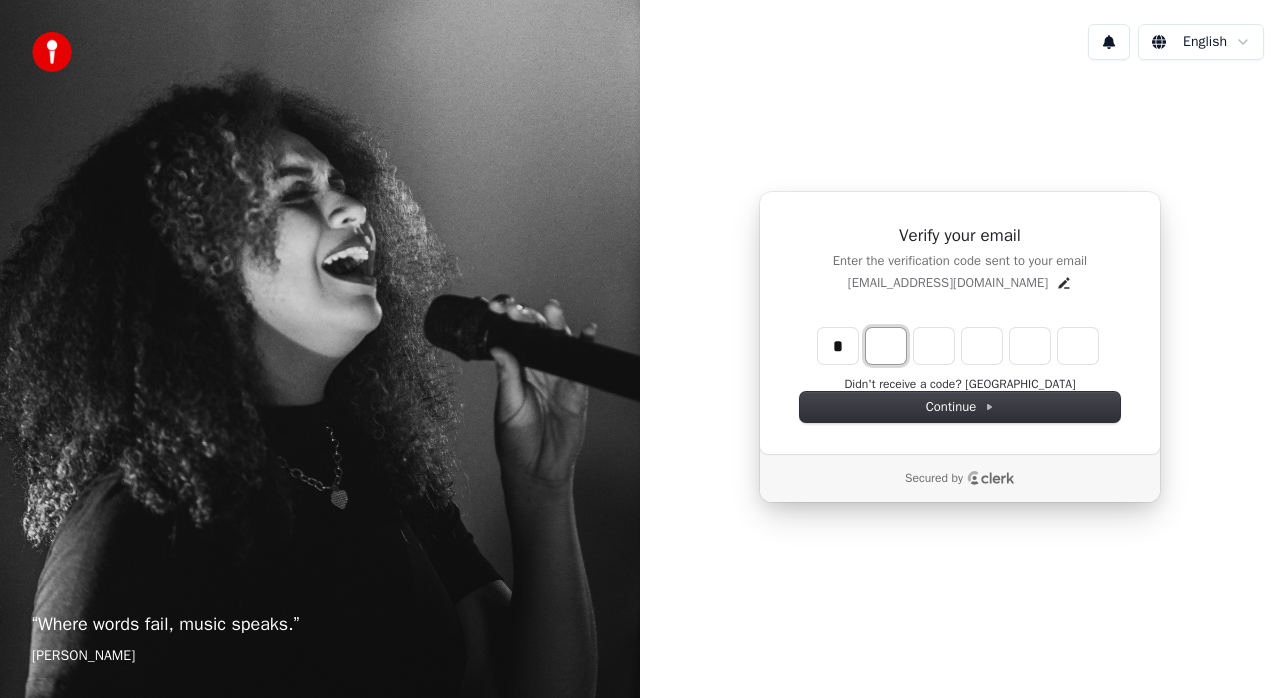 type on "*" 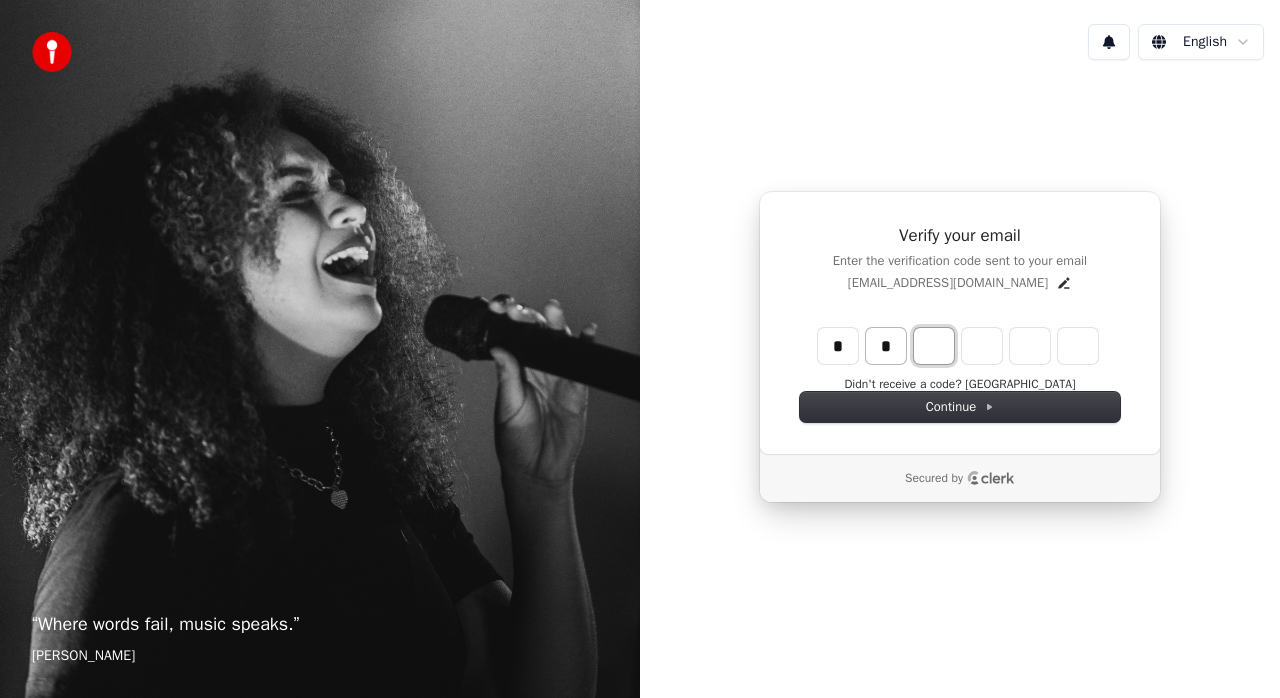 type on "**" 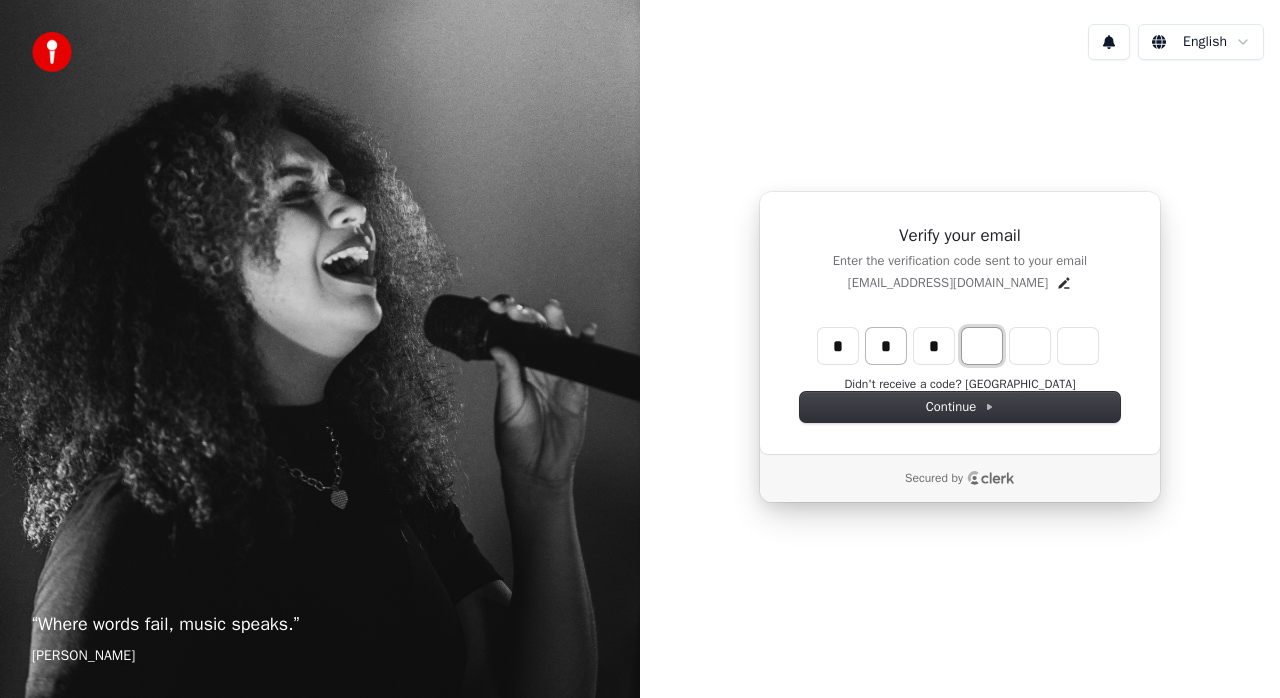type on "***" 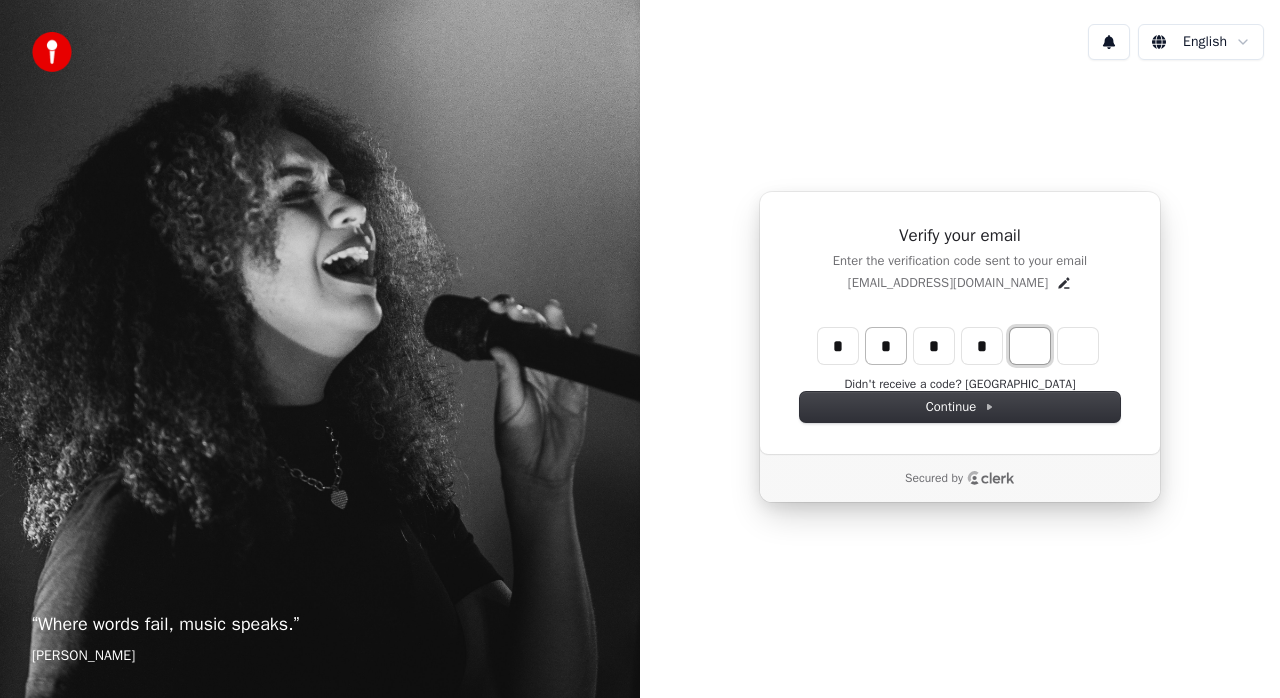 type on "****" 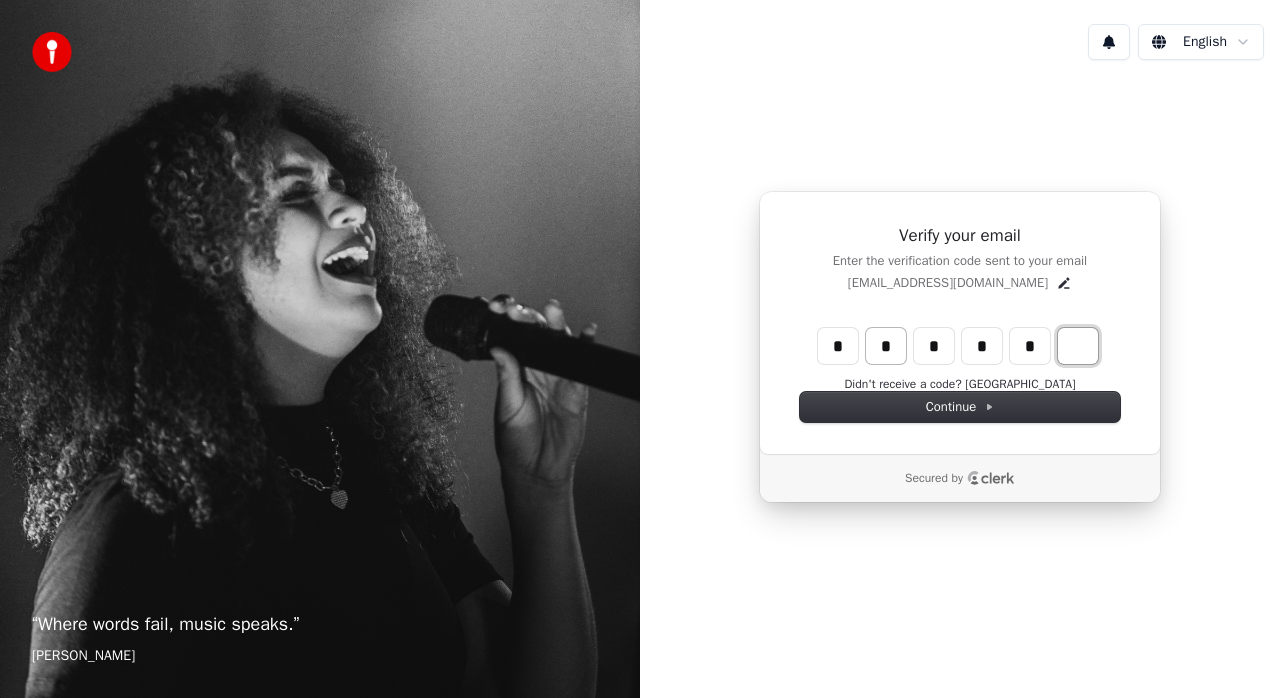 type on "******" 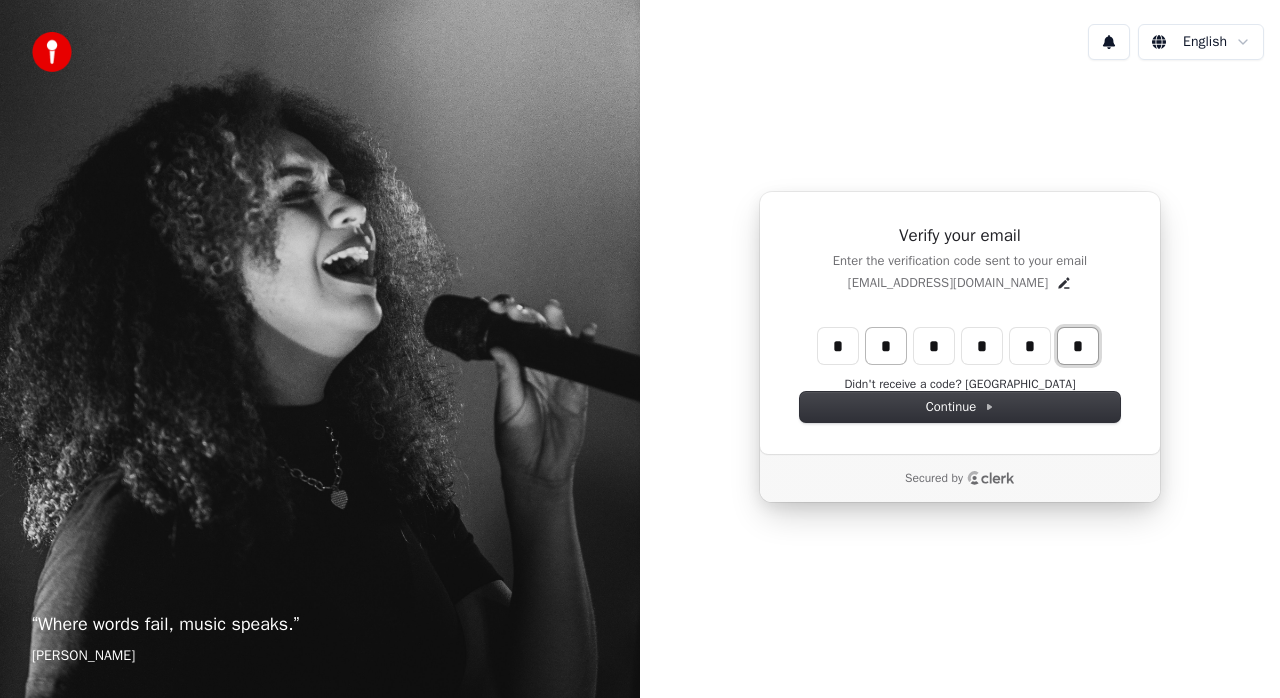 type on "*" 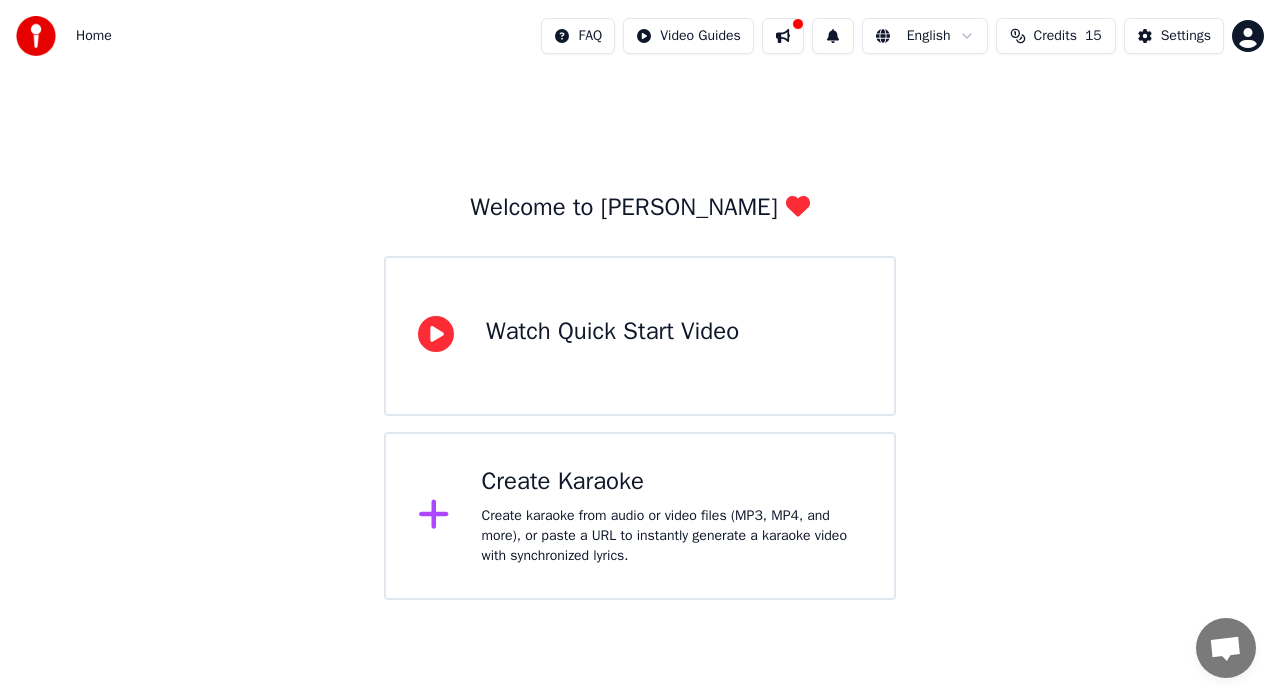 click on "Create karaoke from audio or video files (MP3, MP4, and more), or paste a URL to instantly generate a karaoke video with synchronized lyrics." at bounding box center [672, 536] 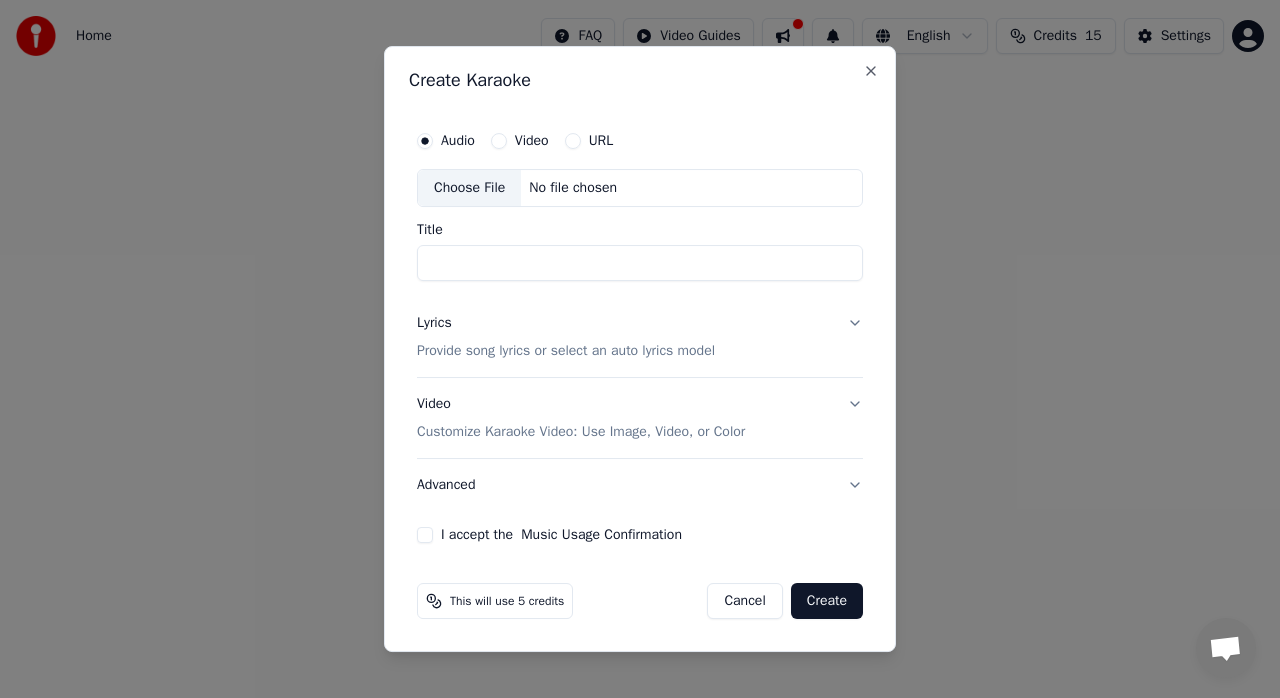 click on "URL" at bounding box center [601, 141] 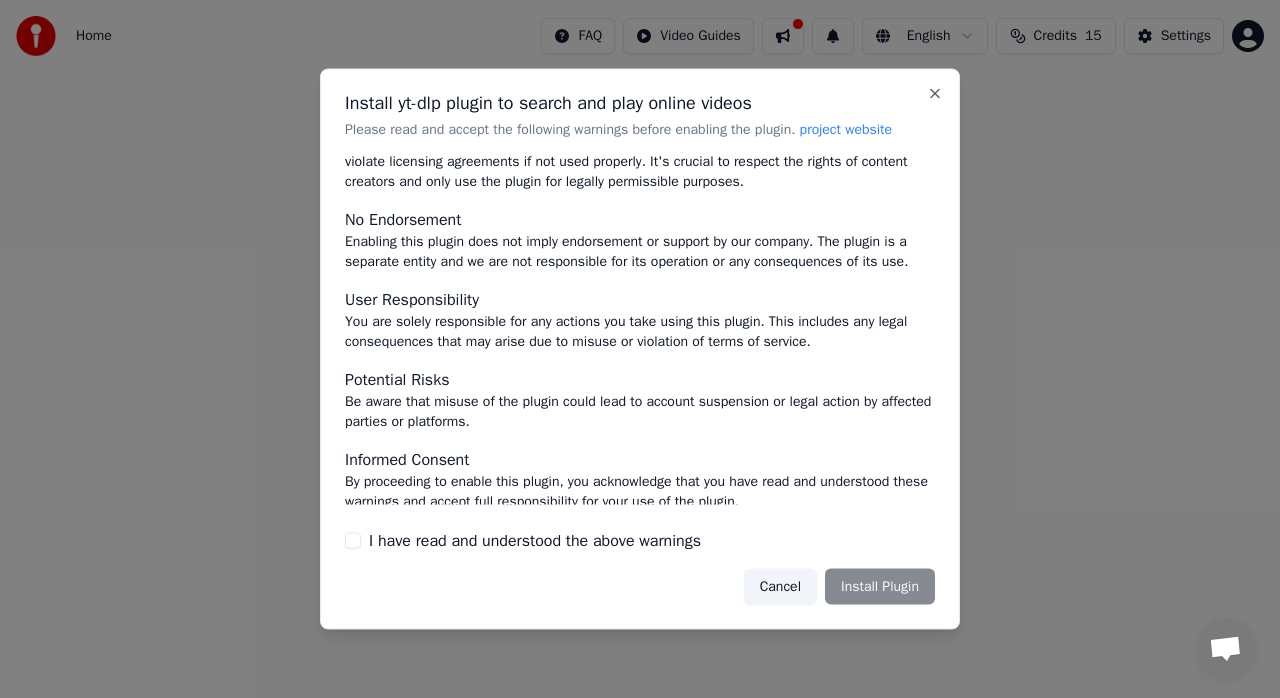 scroll, scrollTop: 134, scrollLeft: 0, axis: vertical 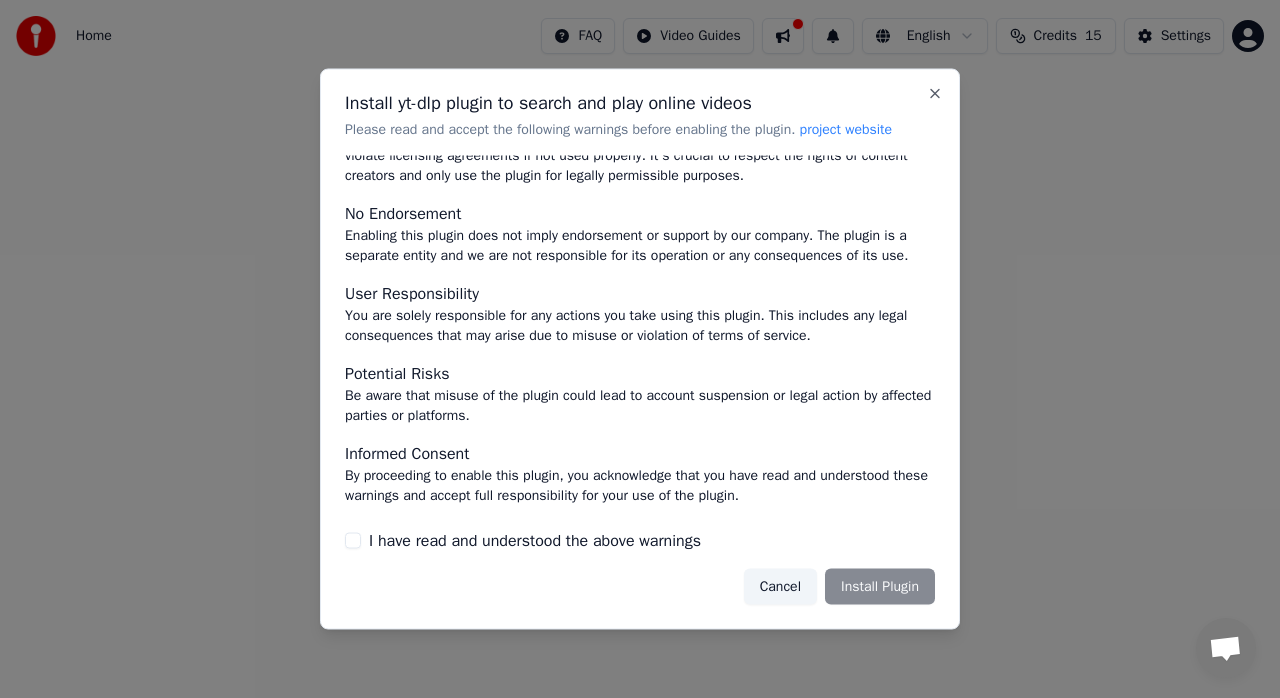 click on "Cancel Install Plugin" at bounding box center (839, 586) 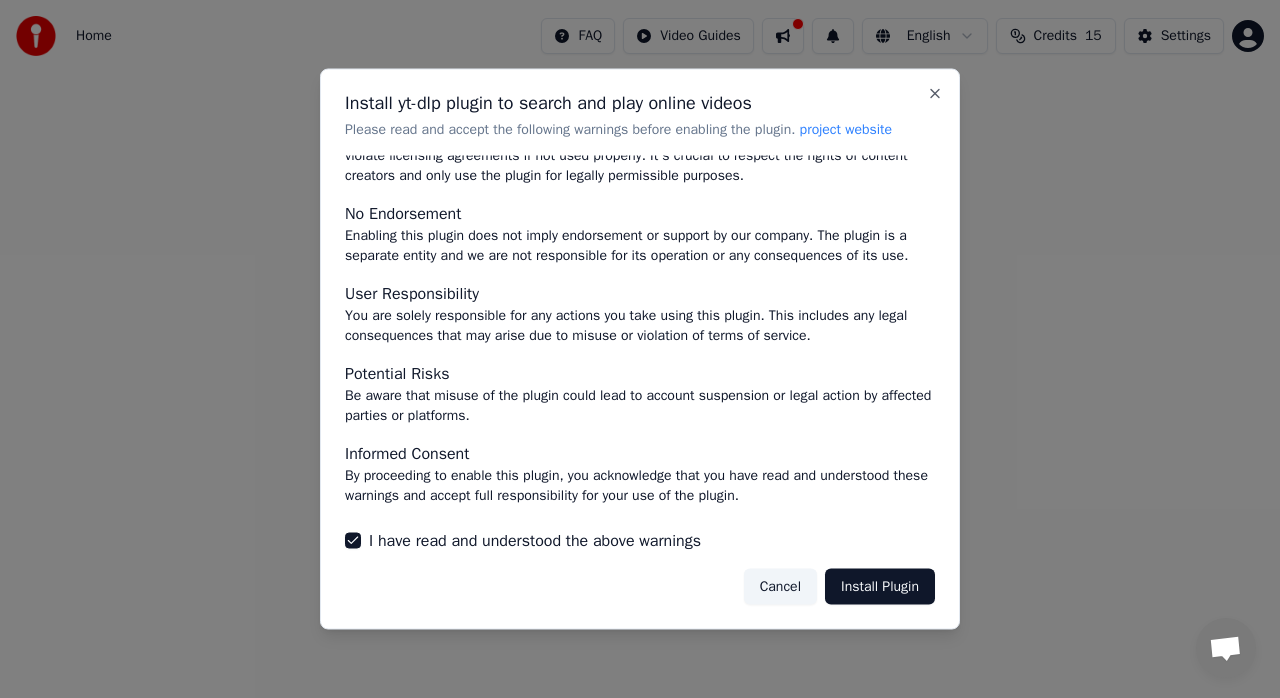 click on "Install Plugin" at bounding box center (880, 586) 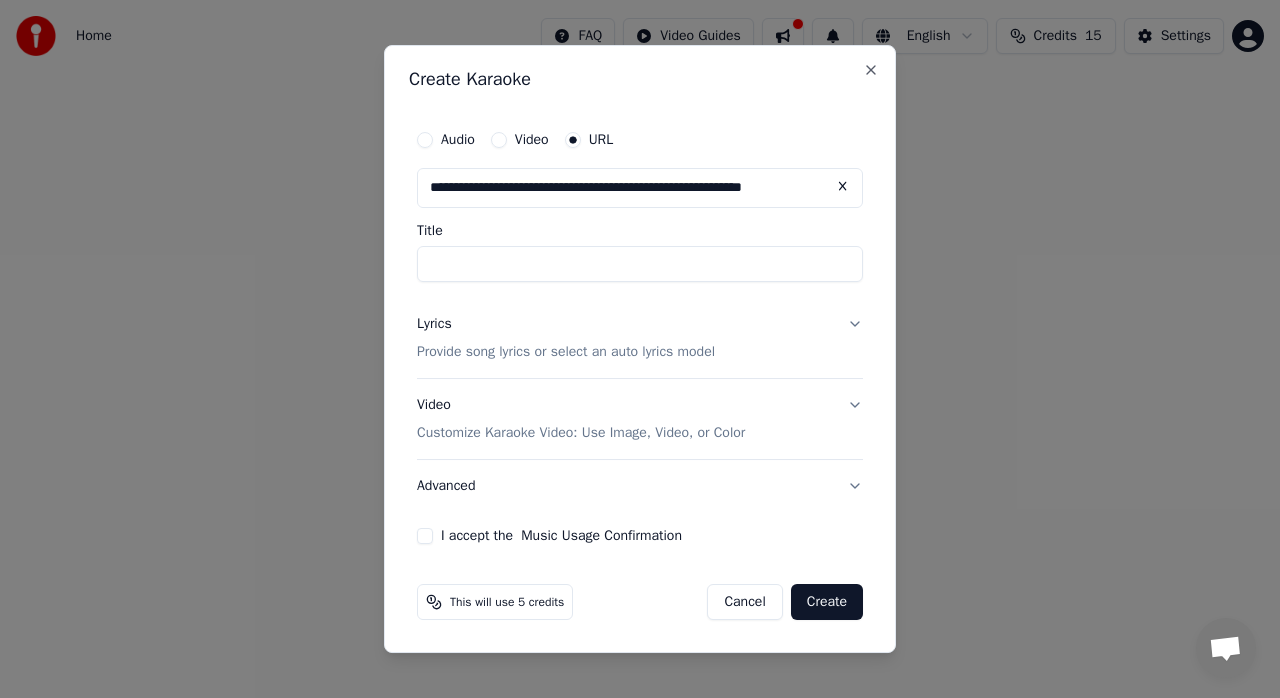 type on "**********" 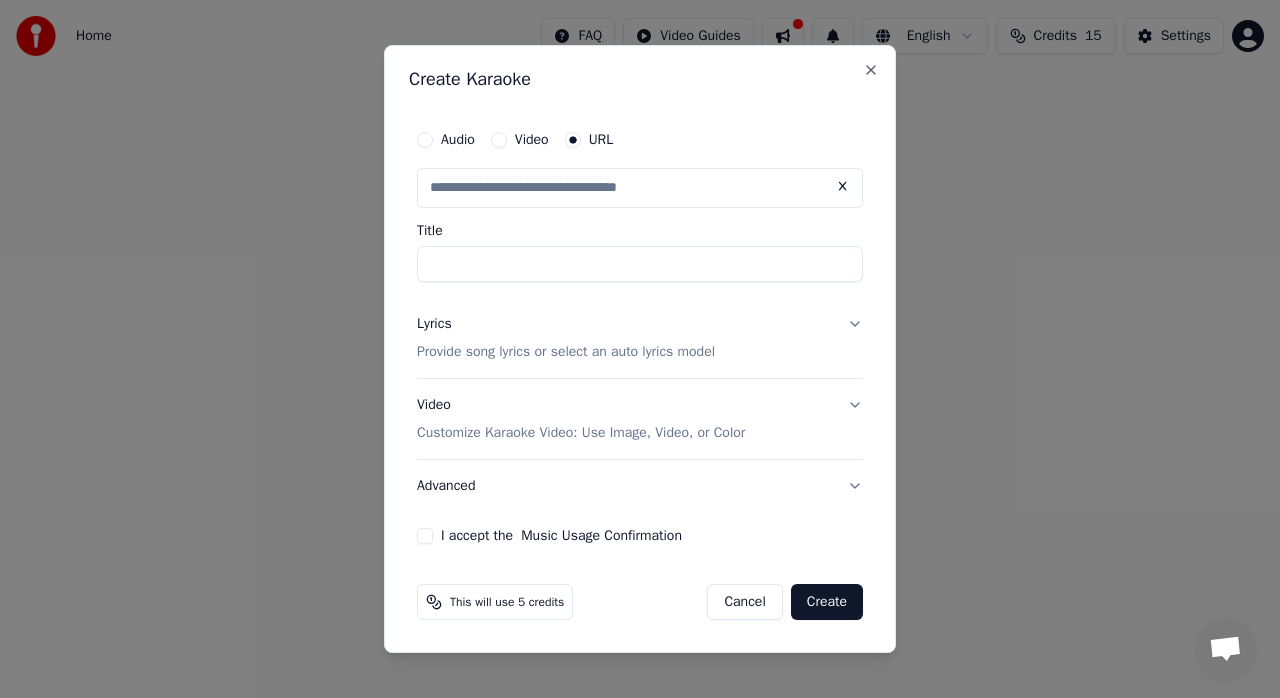 scroll, scrollTop: 0, scrollLeft: 0, axis: both 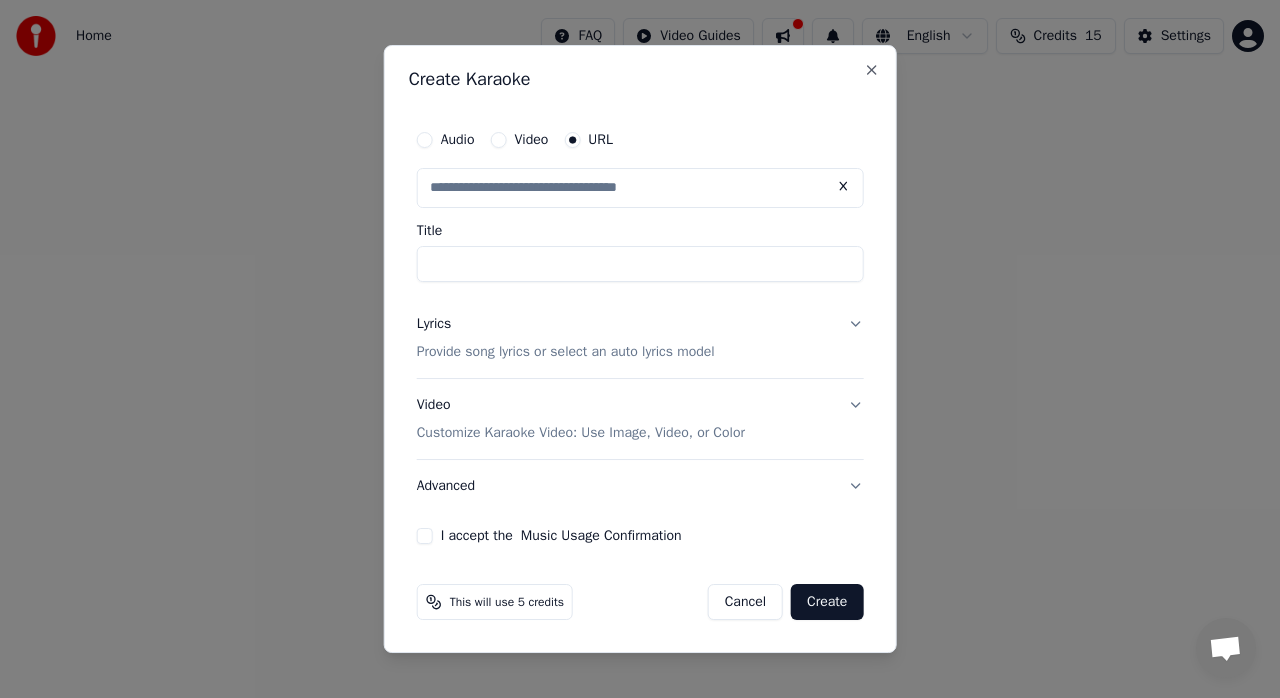 type 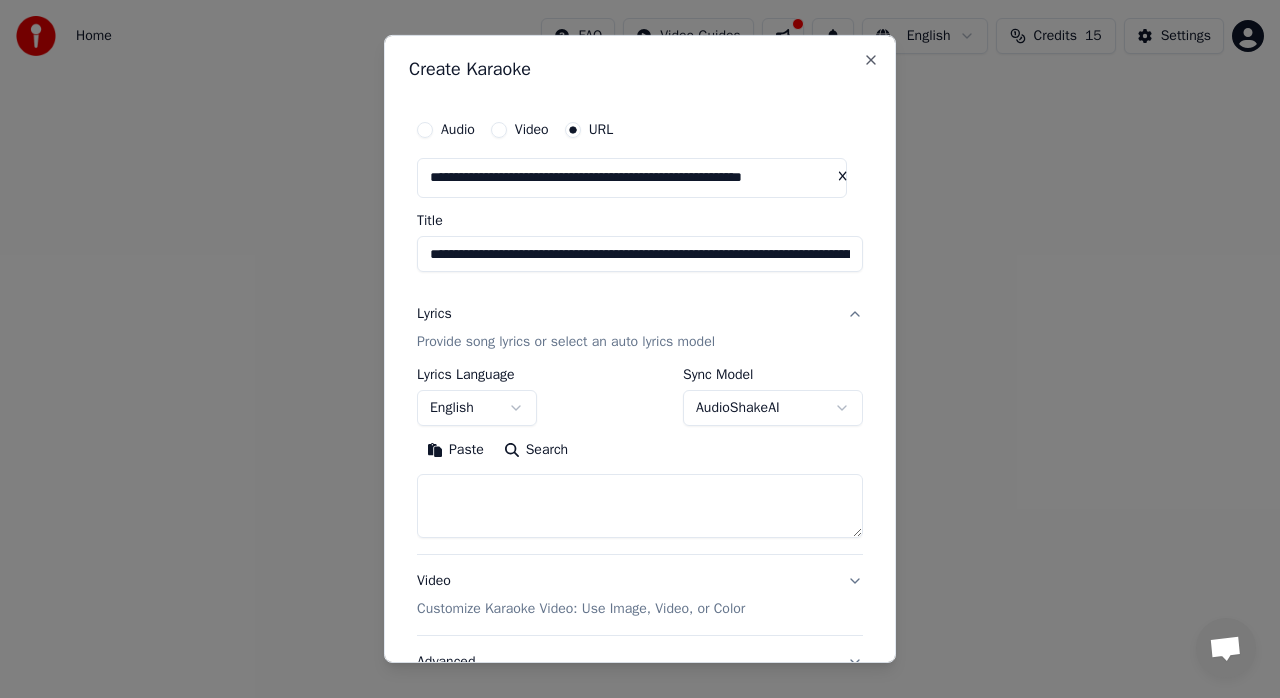 click on "**********" at bounding box center (640, 254) 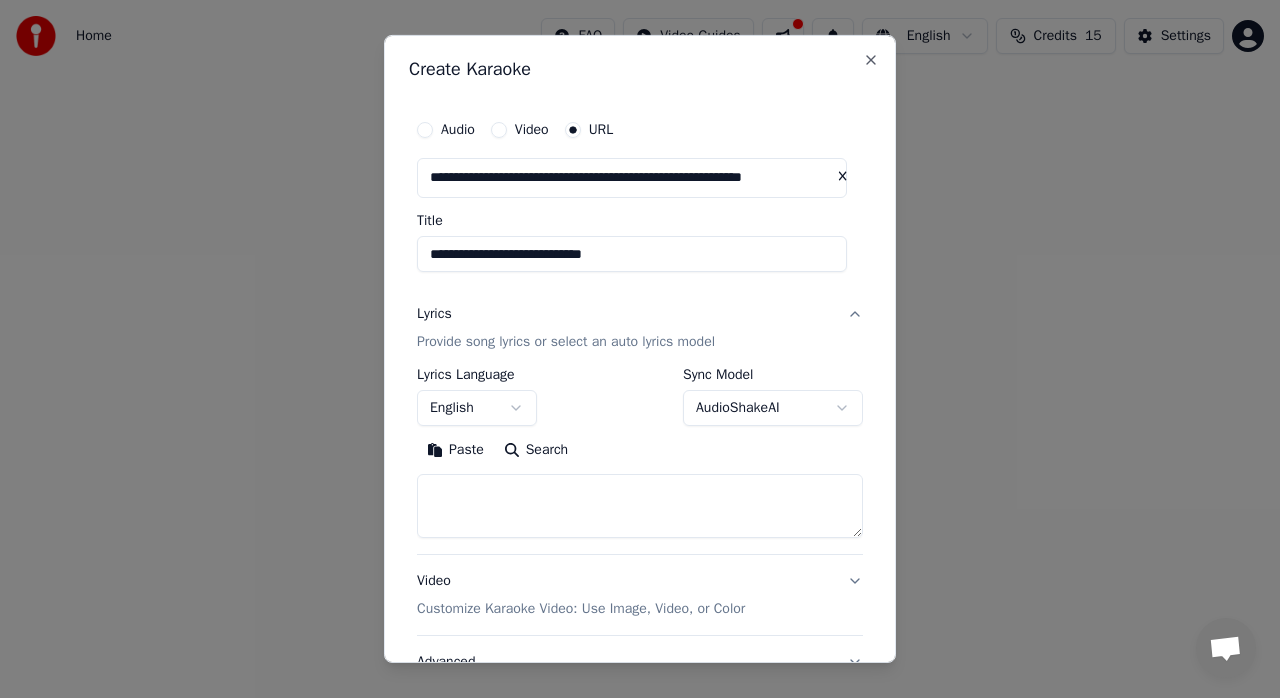 scroll, scrollTop: 0, scrollLeft: 0, axis: both 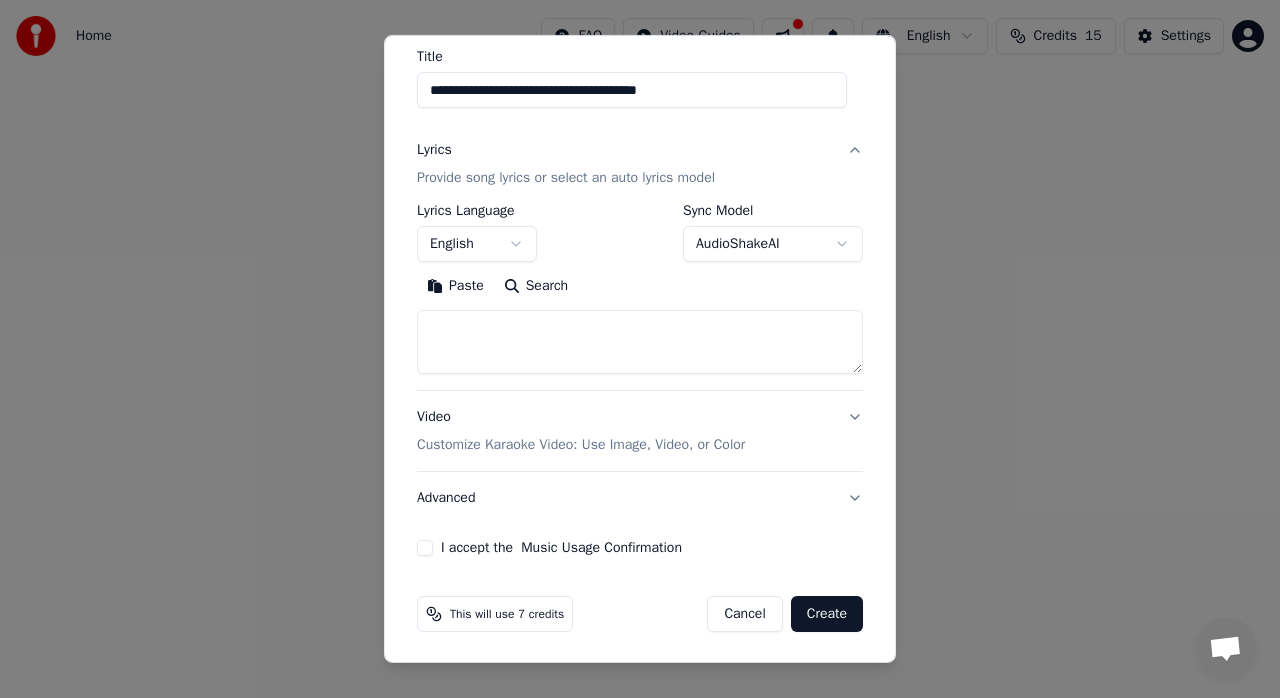 type on "**********" 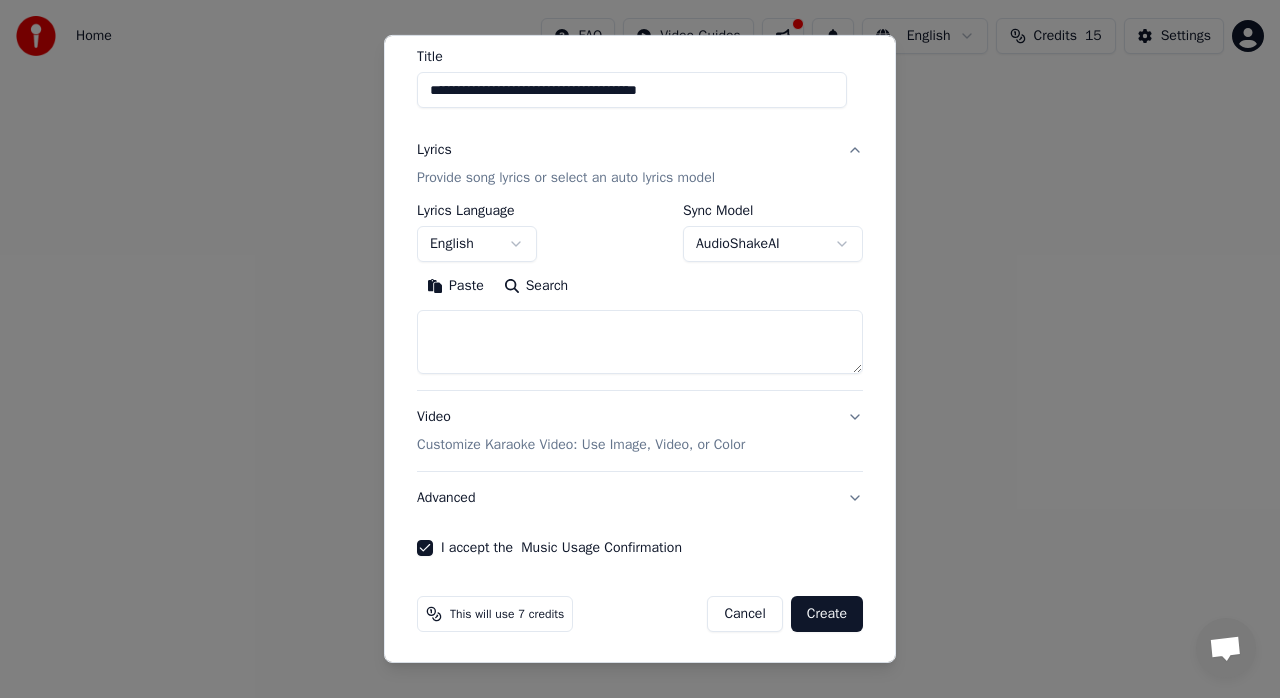 click on "**********" at bounding box center (640, 300) 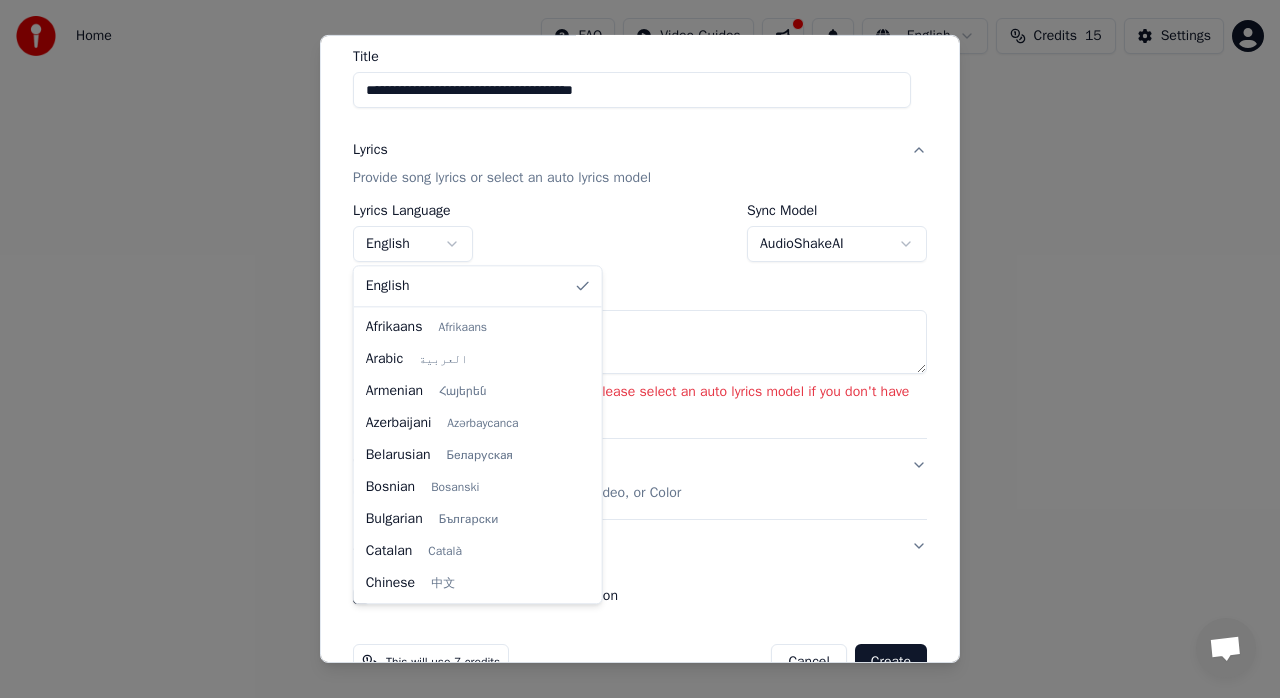 click on "**********" at bounding box center [640, 300] 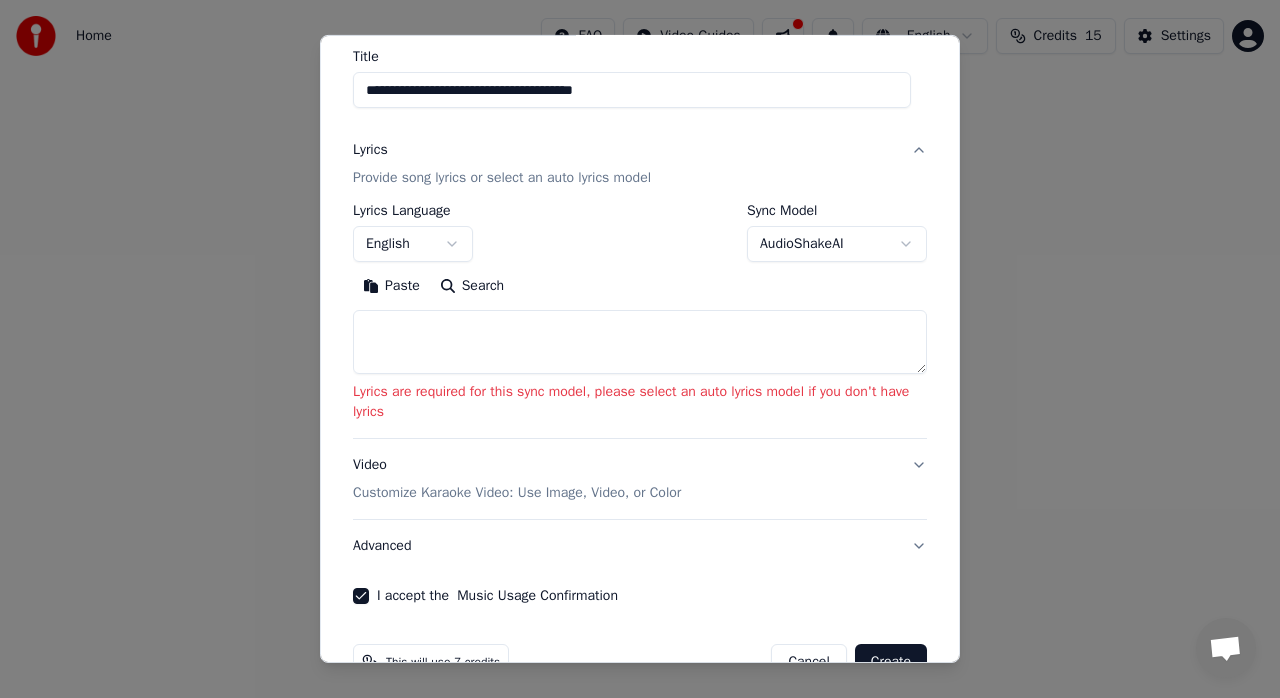 click on "**********" at bounding box center (640, 300) 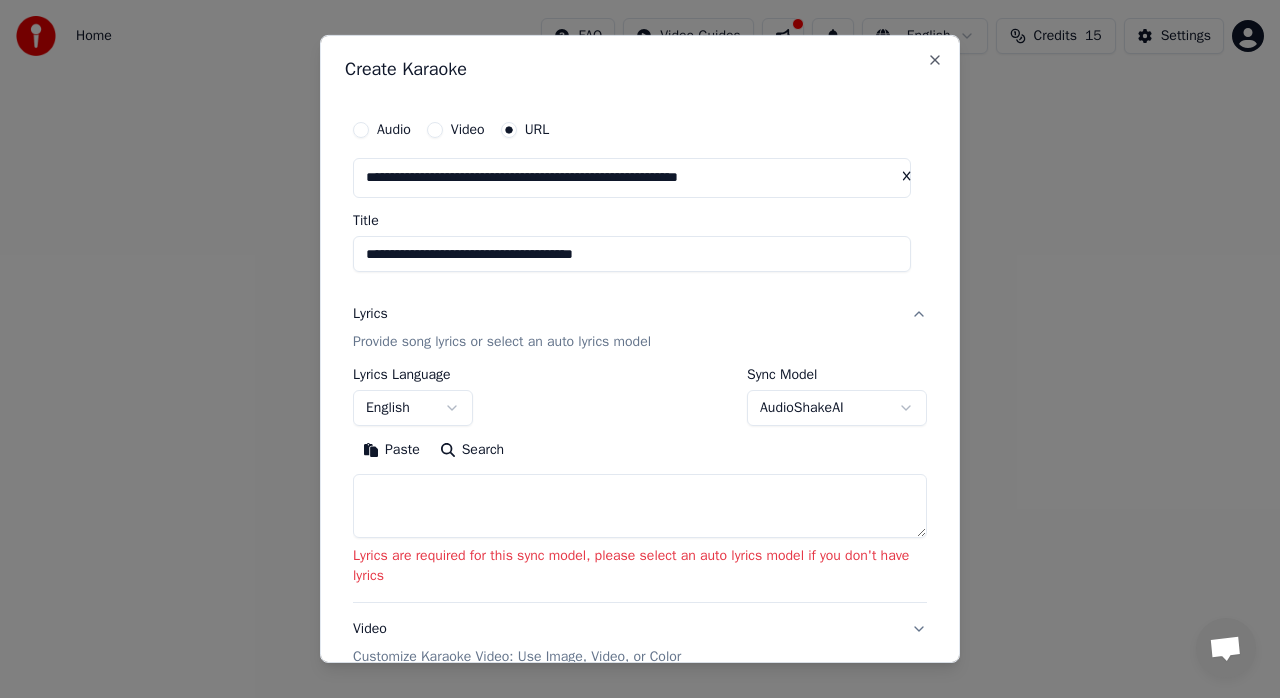 click on "Provide song lyrics or select an auto lyrics model" at bounding box center [502, 342] 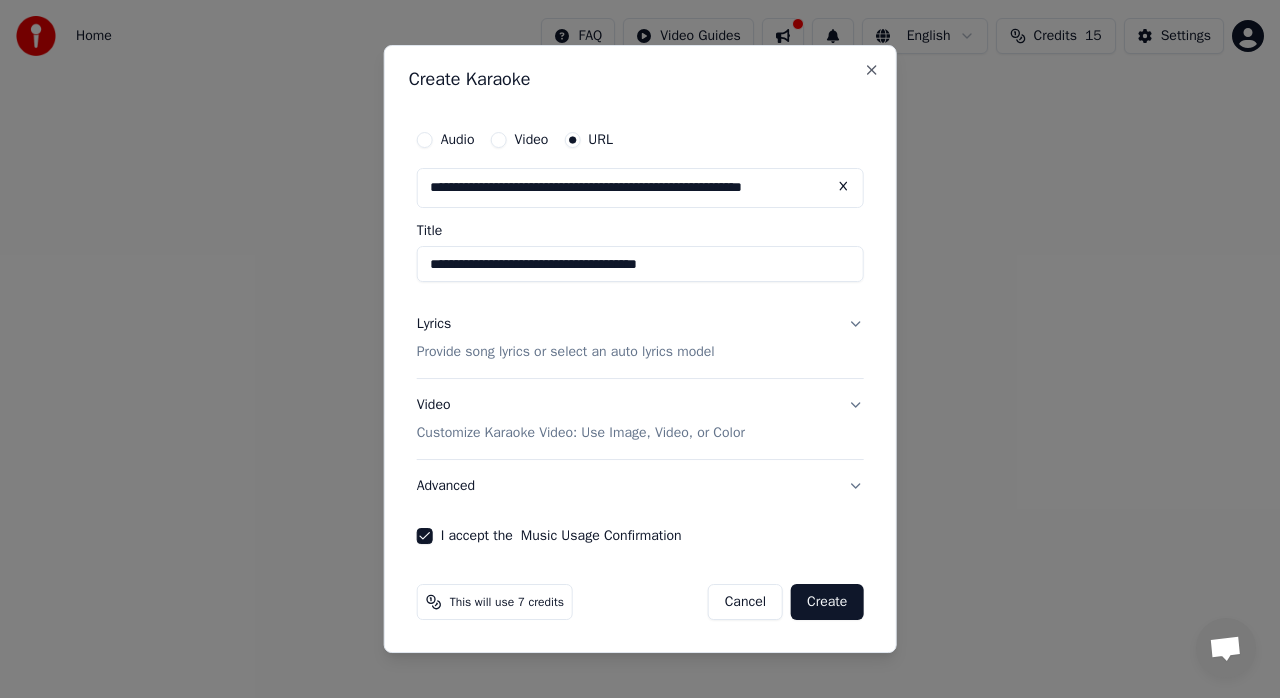 click on "Lyrics Provide song lyrics or select an auto lyrics model" at bounding box center [640, 338] 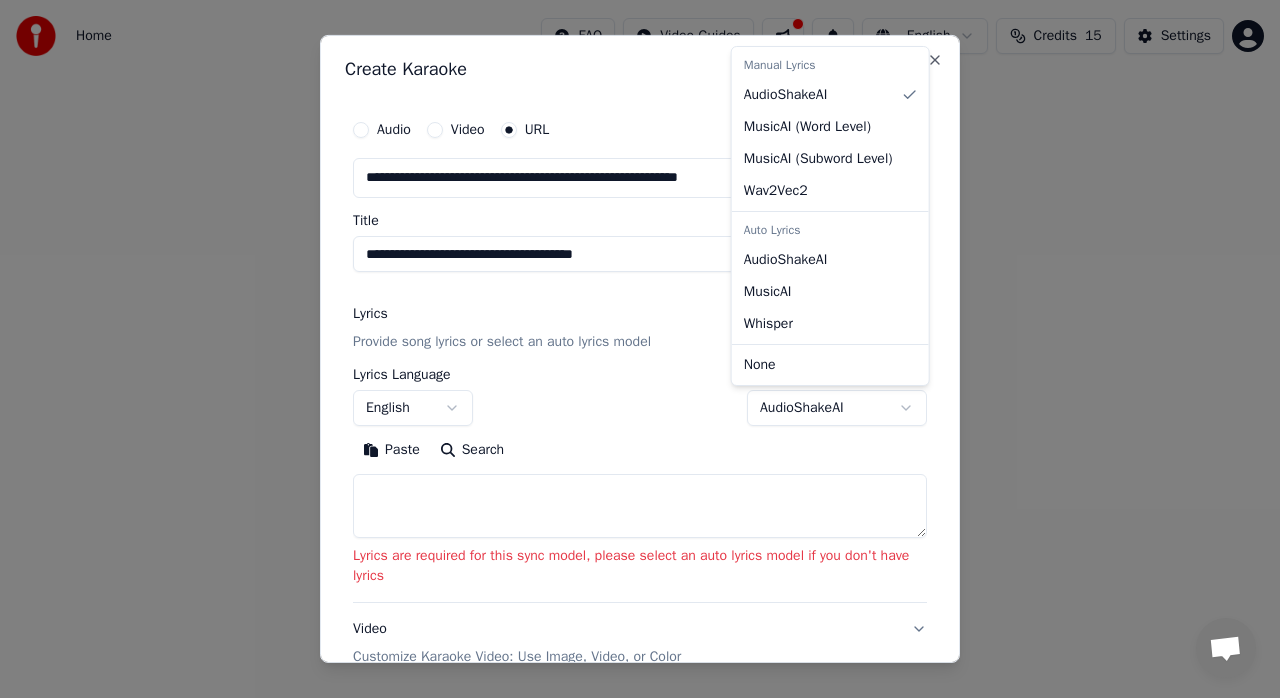 click on "**********" at bounding box center (640, 300) 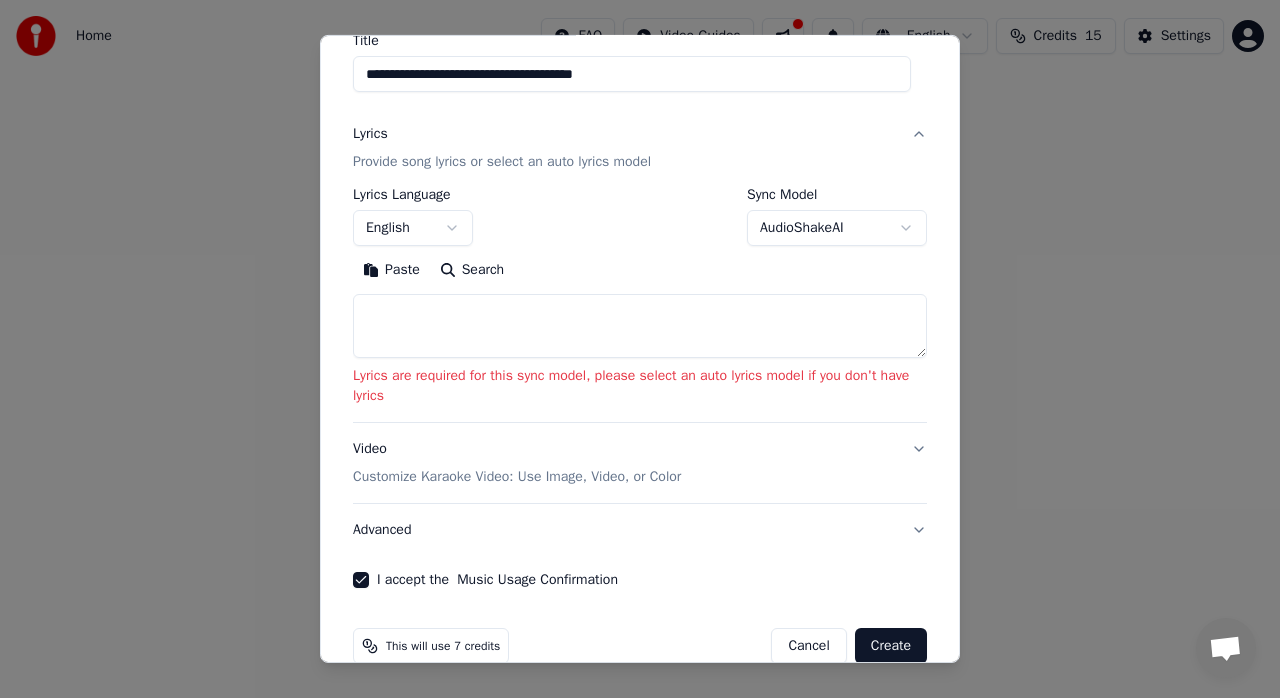 scroll, scrollTop: 212, scrollLeft: 0, axis: vertical 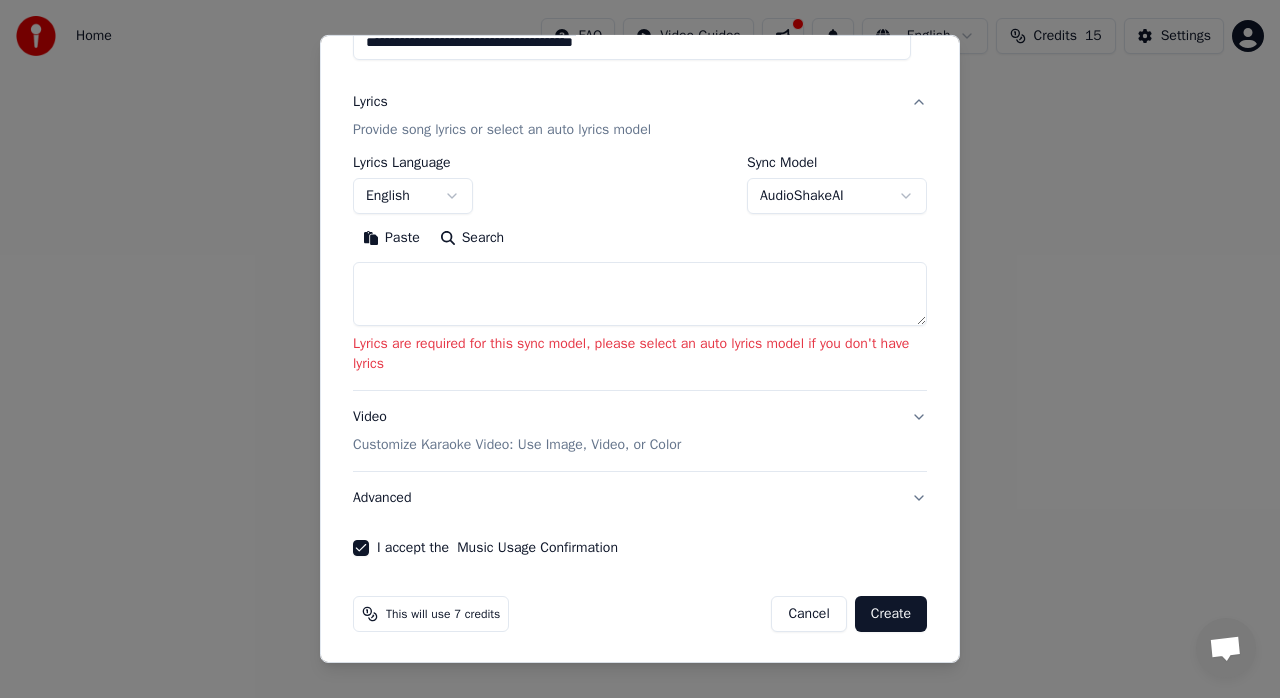 click on "Create" at bounding box center [891, 614] 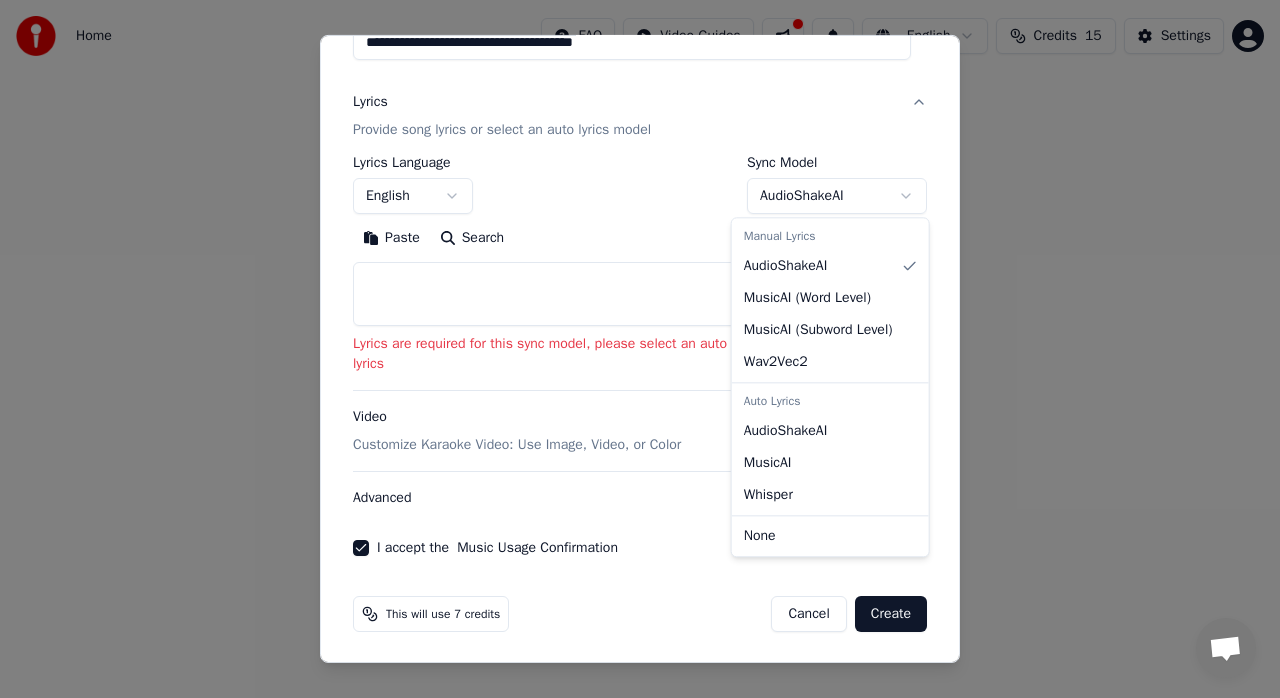 click on "Manual Lyrics" at bounding box center (830, 236) 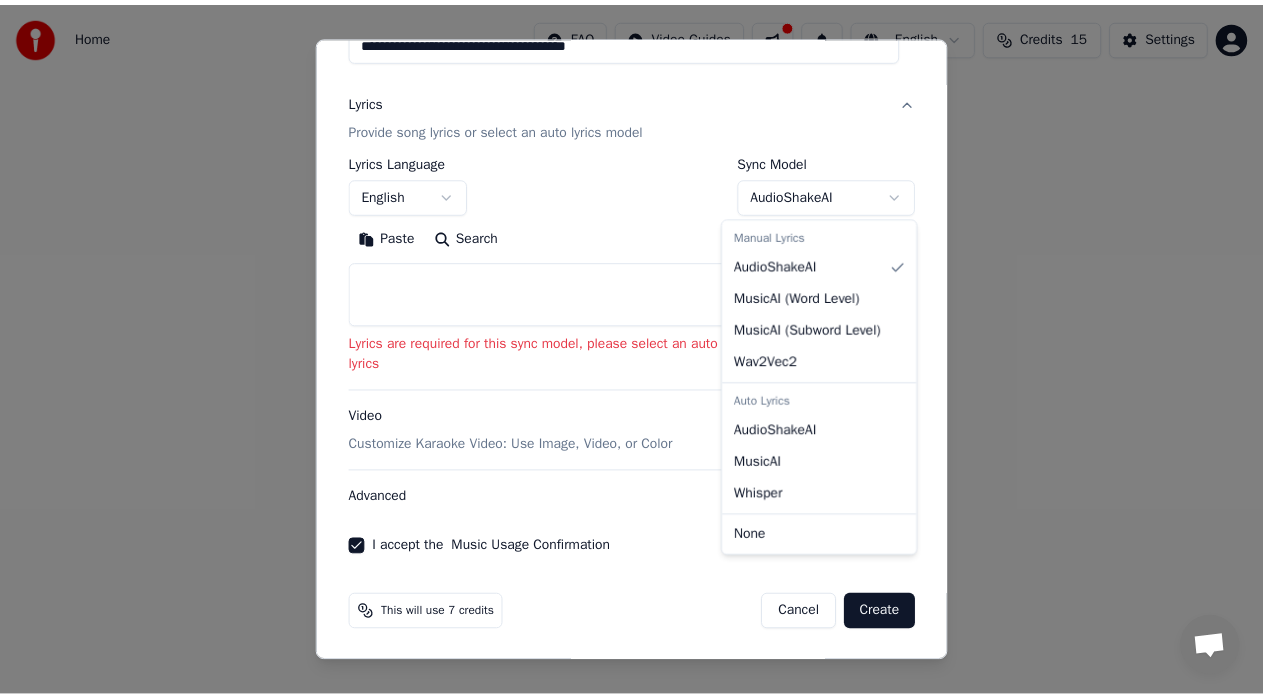 scroll, scrollTop: 52, scrollLeft: 0, axis: vertical 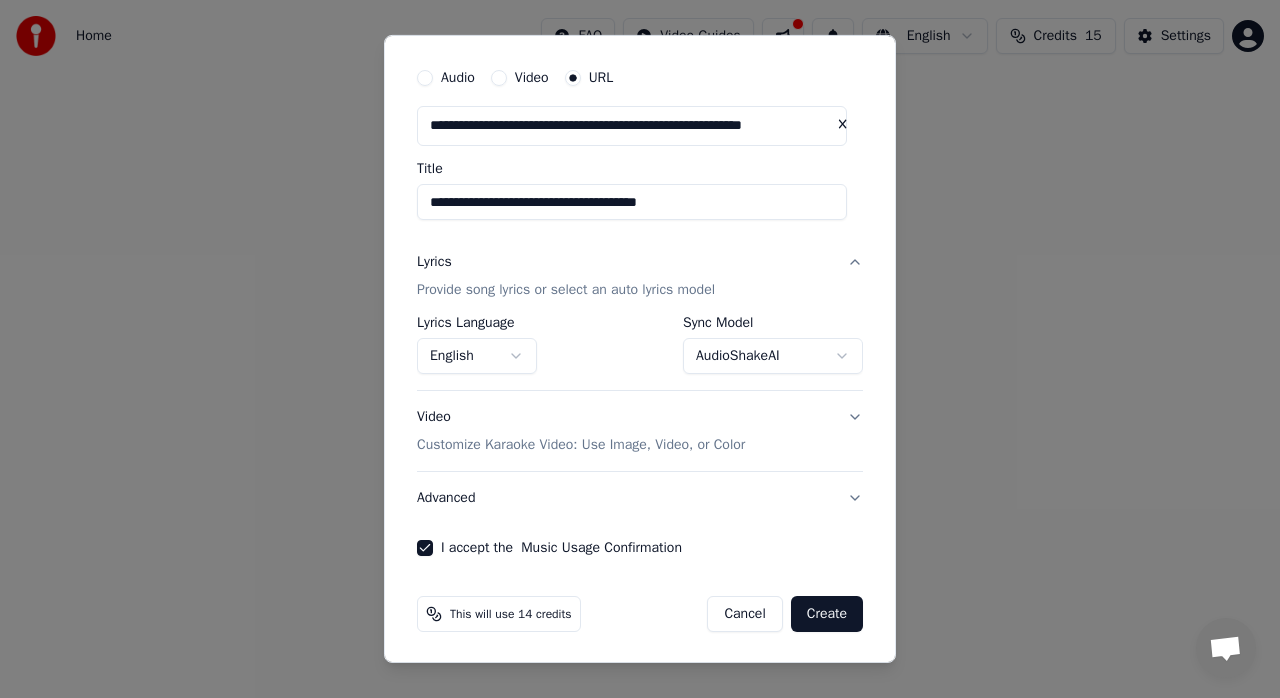 click on "Create" at bounding box center (827, 614) 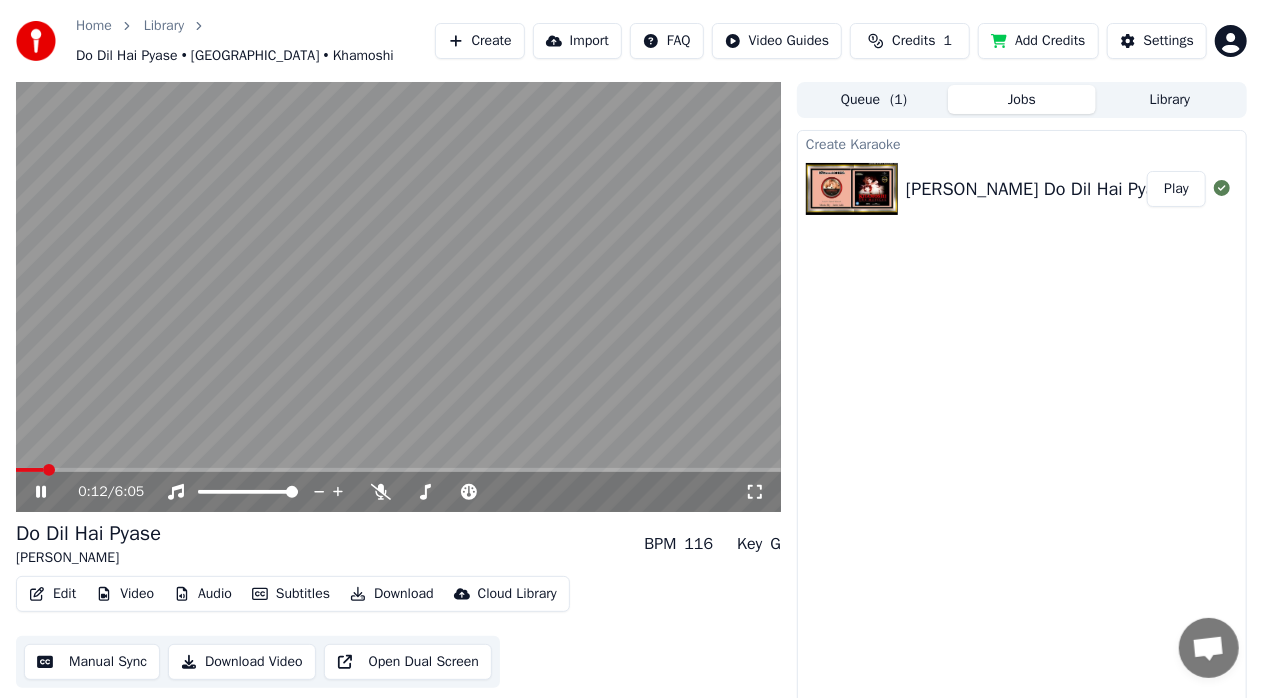 click 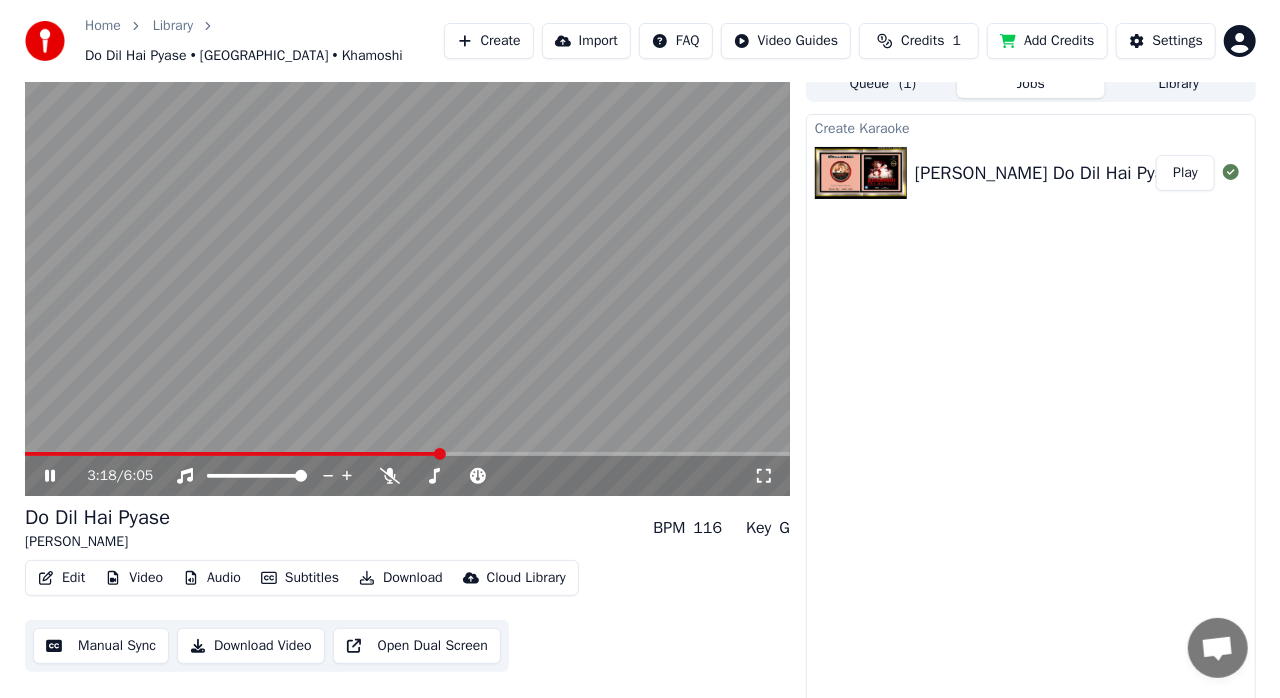 scroll, scrollTop: 25, scrollLeft: 0, axis: vertical 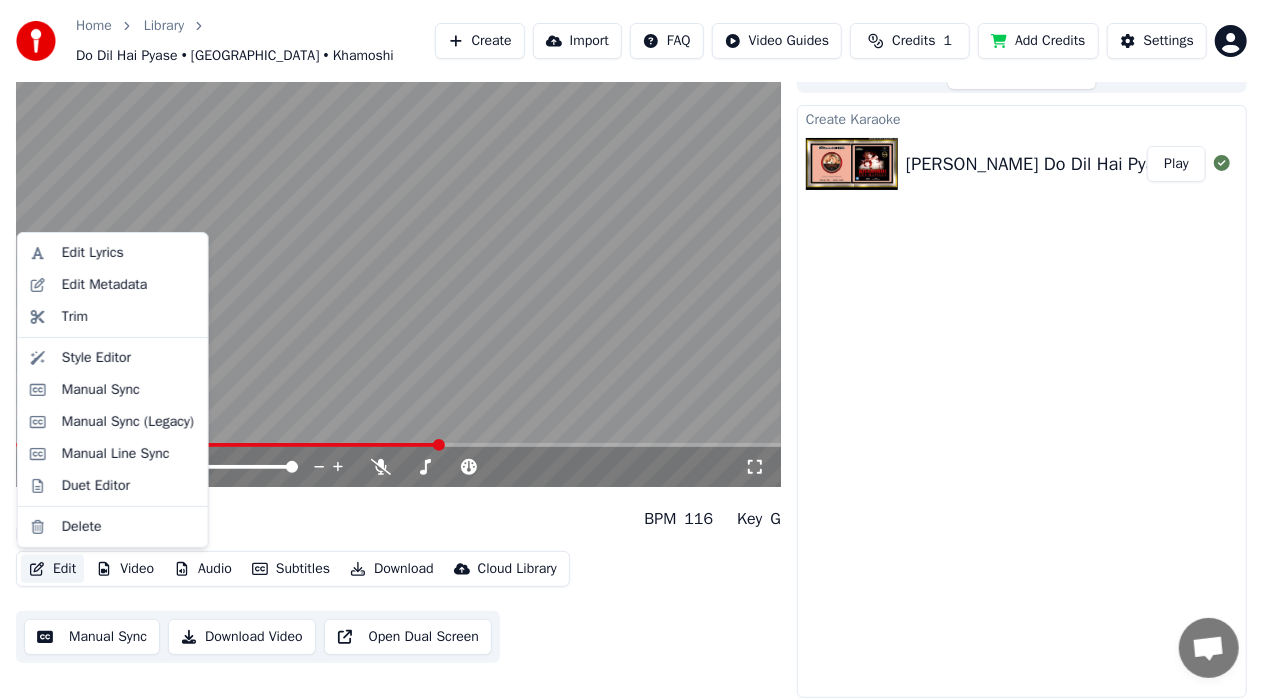 click on "Edit" at bounding box center [52, 569] 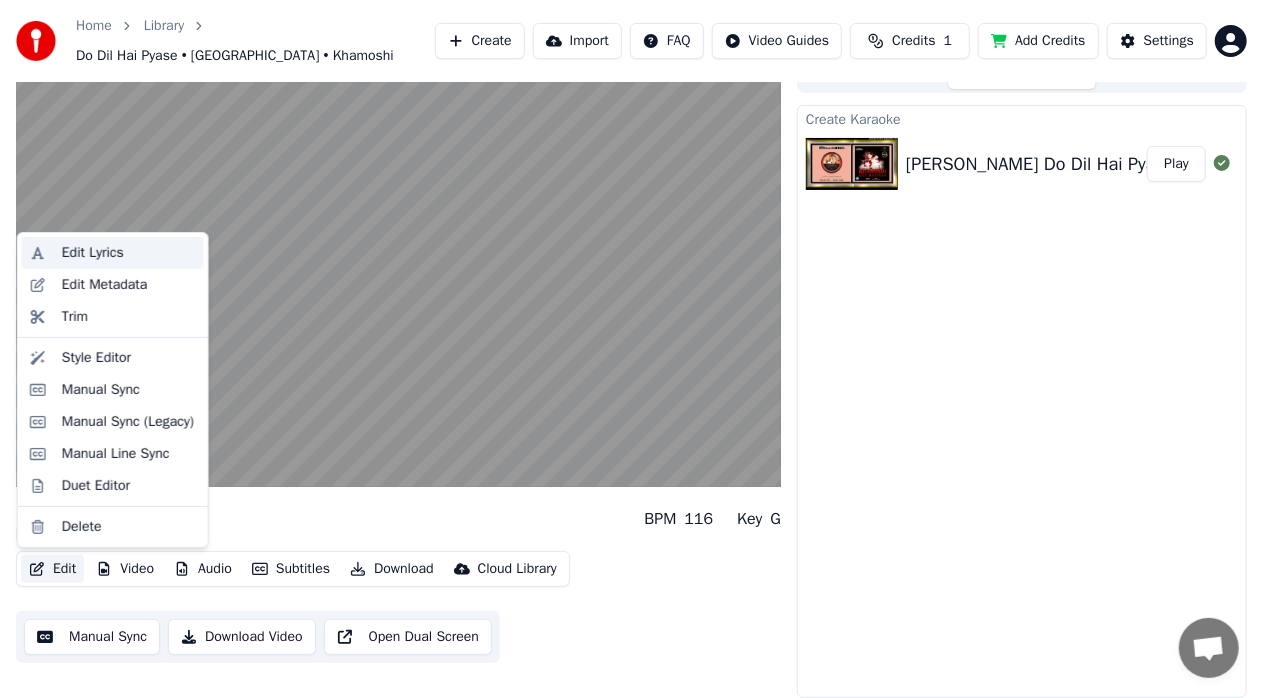 click on "Edit Lyrics" at bounding box center (93, 253) 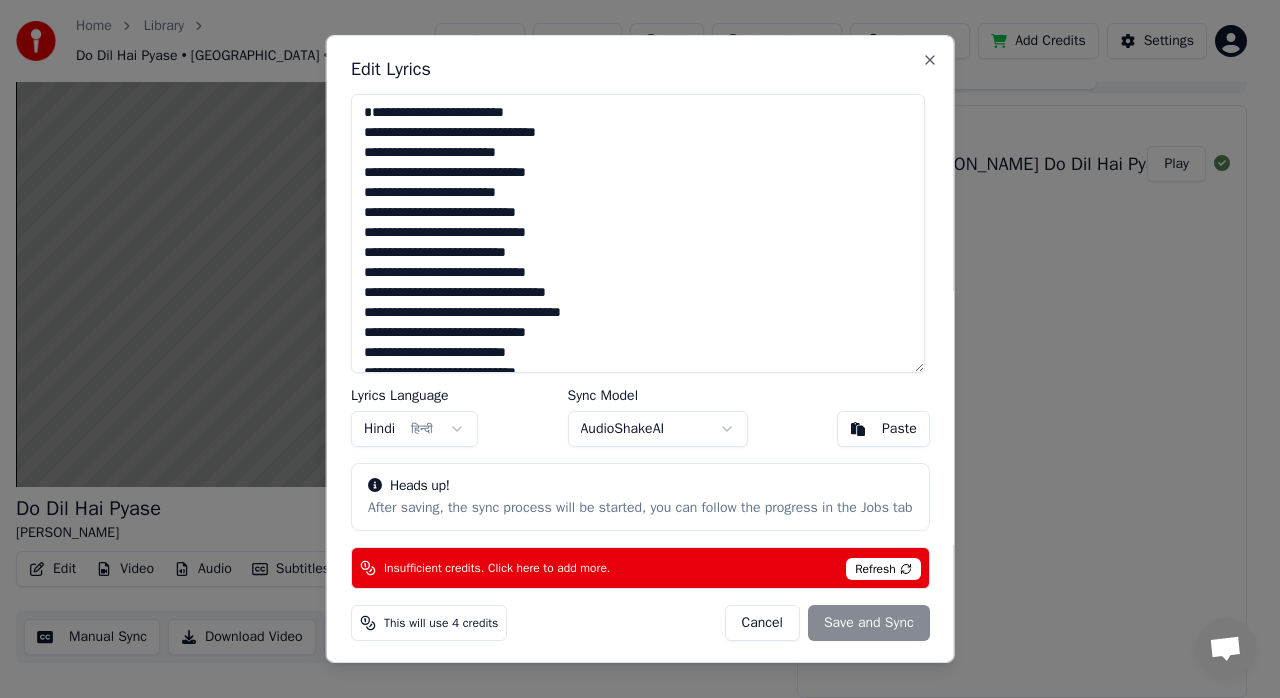 click at bounding box center [638, 233] 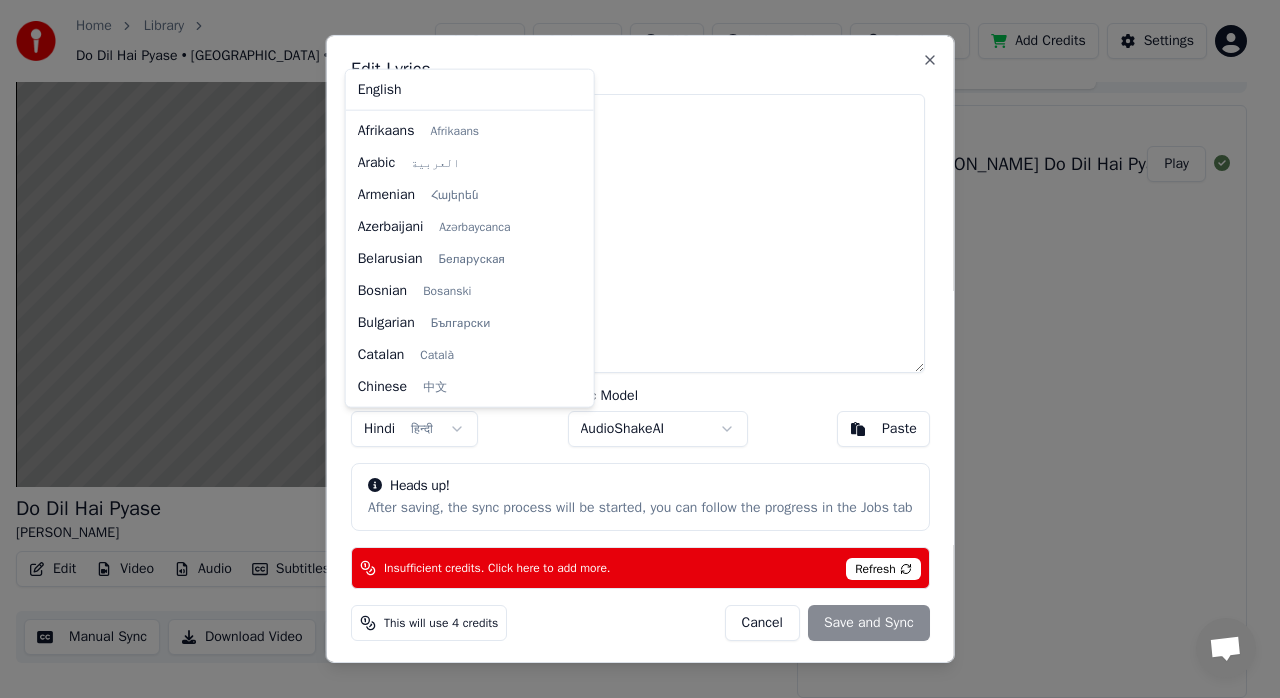 click on "Home Library Do Dil Hai Pyase • [GEOGRAPHIC_DATA] • Khamoshi Create Import FAQ Video Guides Credits 1 Add Credits Settings Do Dil Hai Pyase Saagar • Khamoshi BPM 116 Key G Edit Video Audio Subtitles Download Cloud Library Manual Sync Download Video Open Dual Screen Queue ( 1 ) Jobs Library Create Karaoke [PERSON_NAME] Do Dil Hai Pyase - Khamoshi Play
Edit Lyrics Lyrics Language Hindi हिन्दी Sync Model AudioShakeAI Paste Heads up! After saving, the sync process will be started, you can follow the progress in the Jobs tab Insufficient credits. Click here to add more. Refresh This will use 4 credits Cancel Save and Sync Close English Afrikaans Afrikaans Arabic العربية Armenian Հայերեն Azerbaijani Azərbaycanca Belarusian Беларуская Bosnian Bosanski Bulgarian Български Catalan Català Chinese 中文 Croatian Hrvatski Czech Čeština Danish Dansk Dutch Nederlands Estonian Eesti Filipino Filipino Finnish Suomi French Français Galician Galego German Deutsch Greek Hebrew" at bounding box center [631, 324] 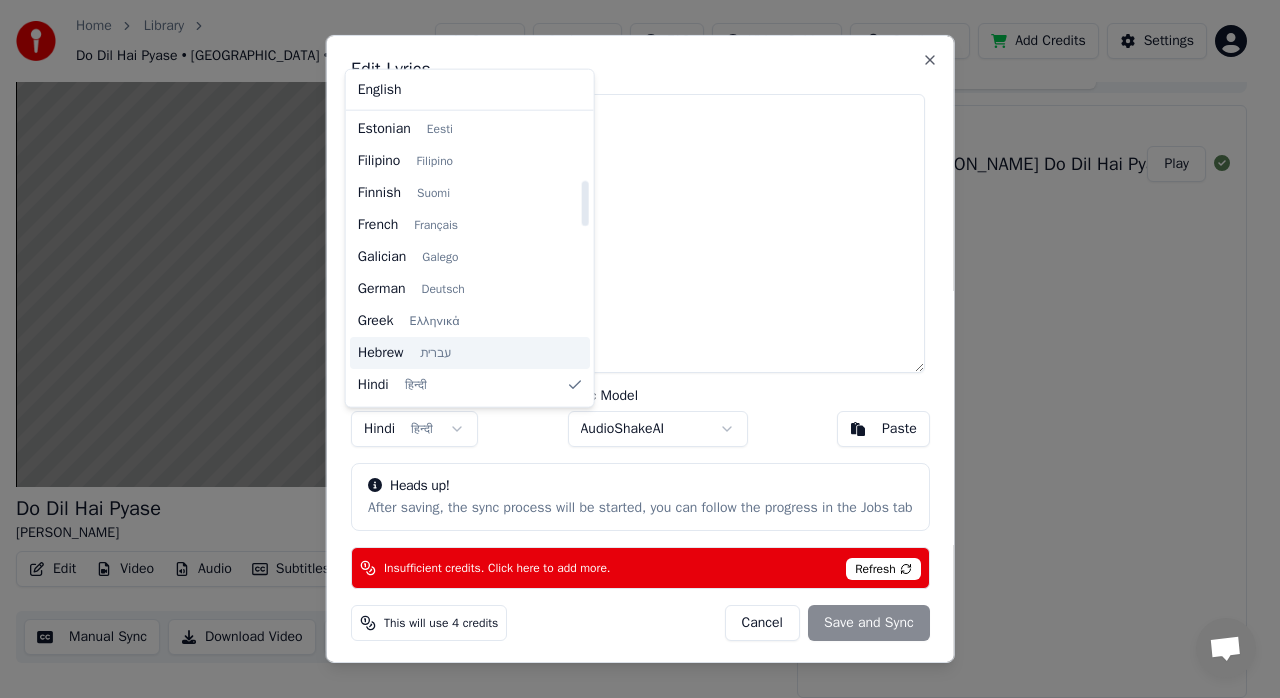 scroll, scrollTop: 419, scrollLeft: 0, axis: vertical 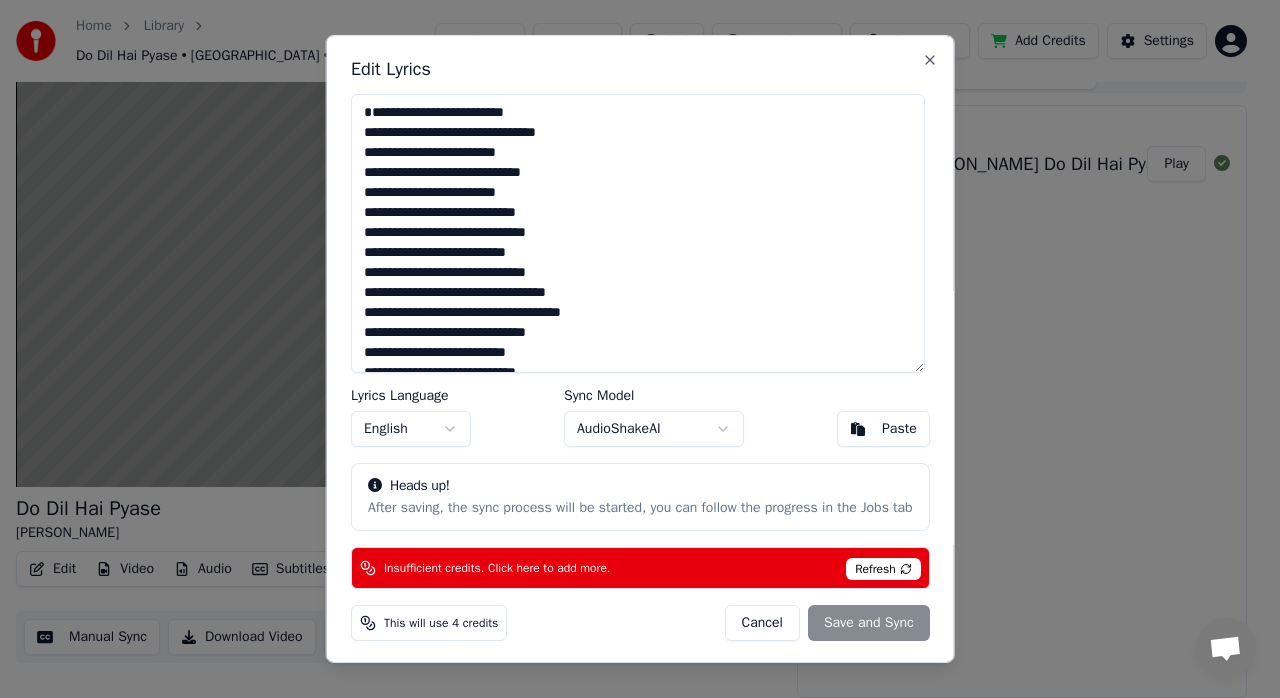 click on "Refresh" at bounding box center [883, 569] 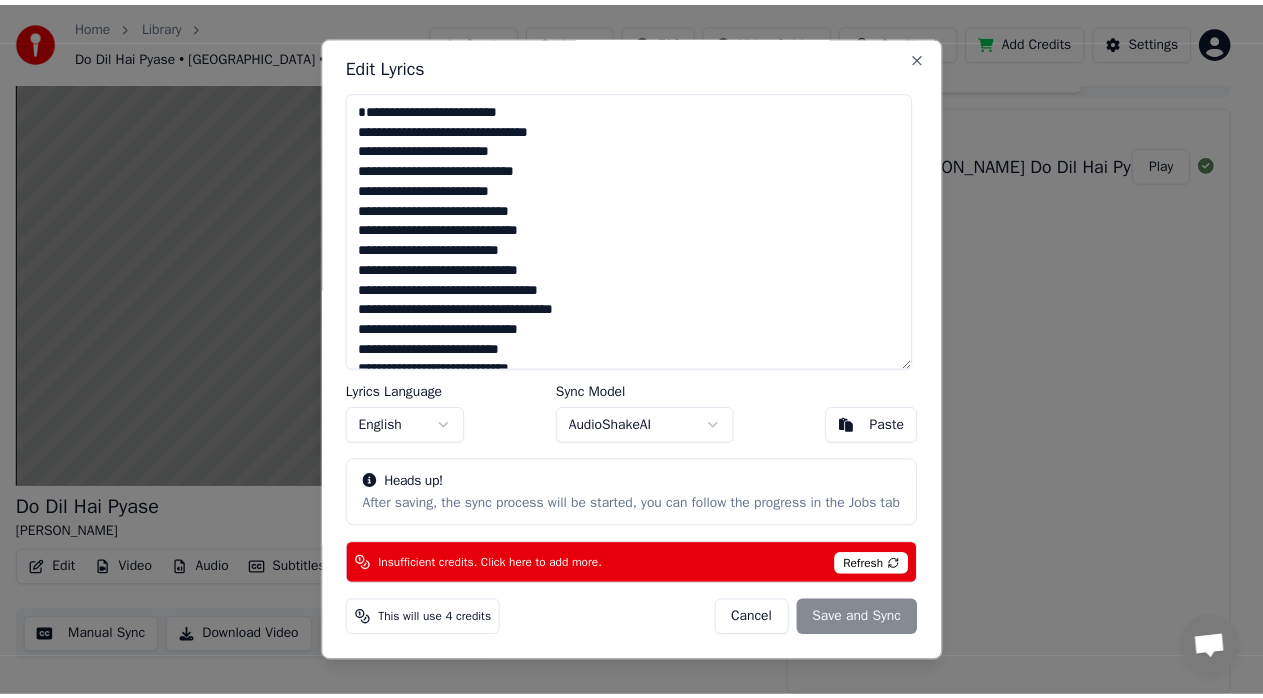 scroll, scrollTop: 0, scrollLeft: 0, axis: both 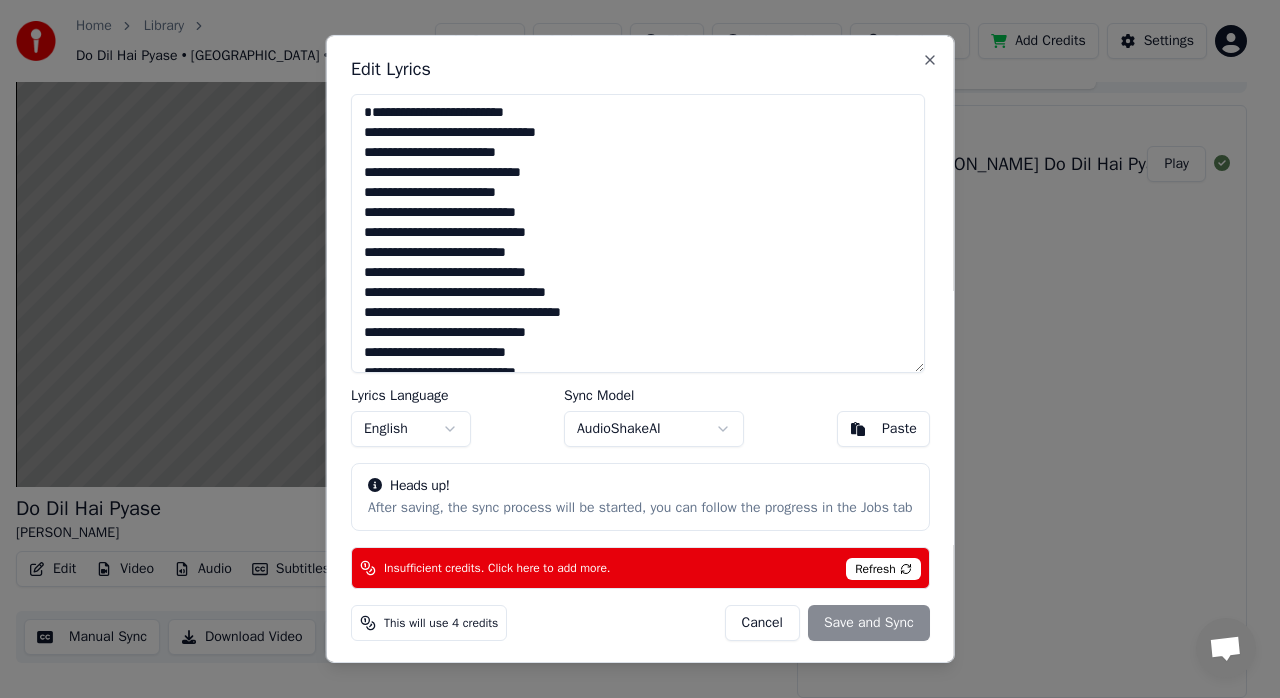 click on "Cancel" at bounding box center [761, 623] 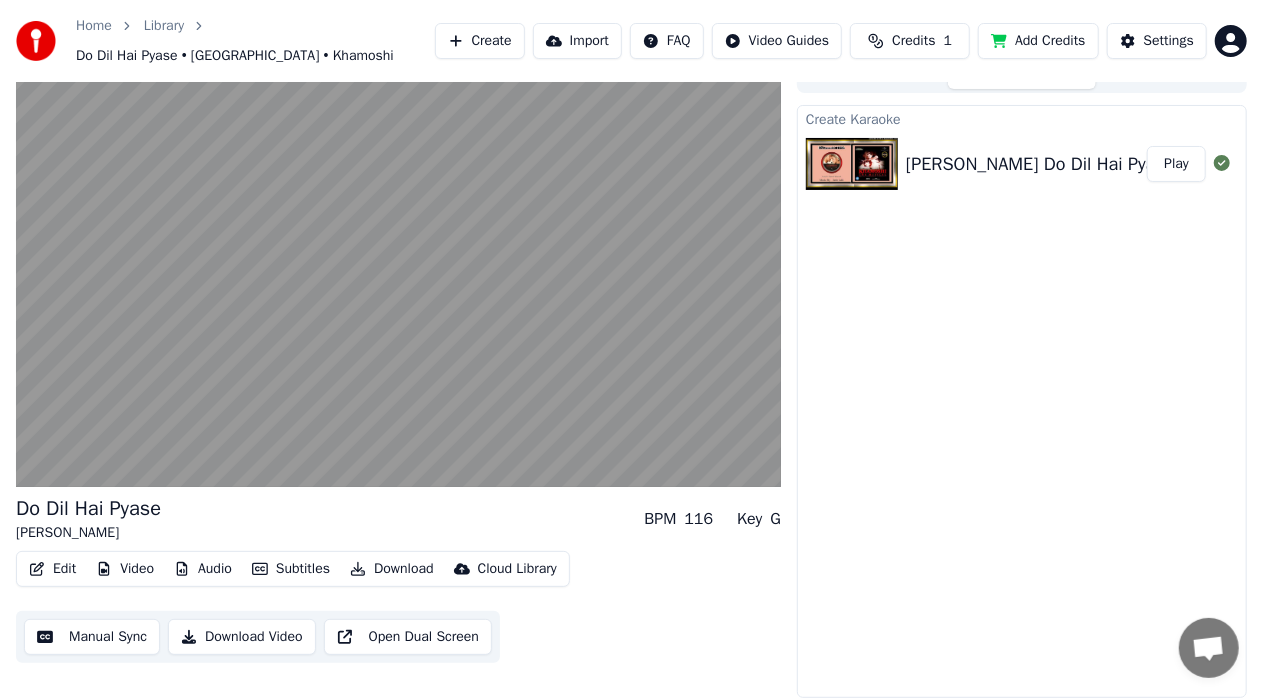 click on "Credits" at bounding box center [913, 41] 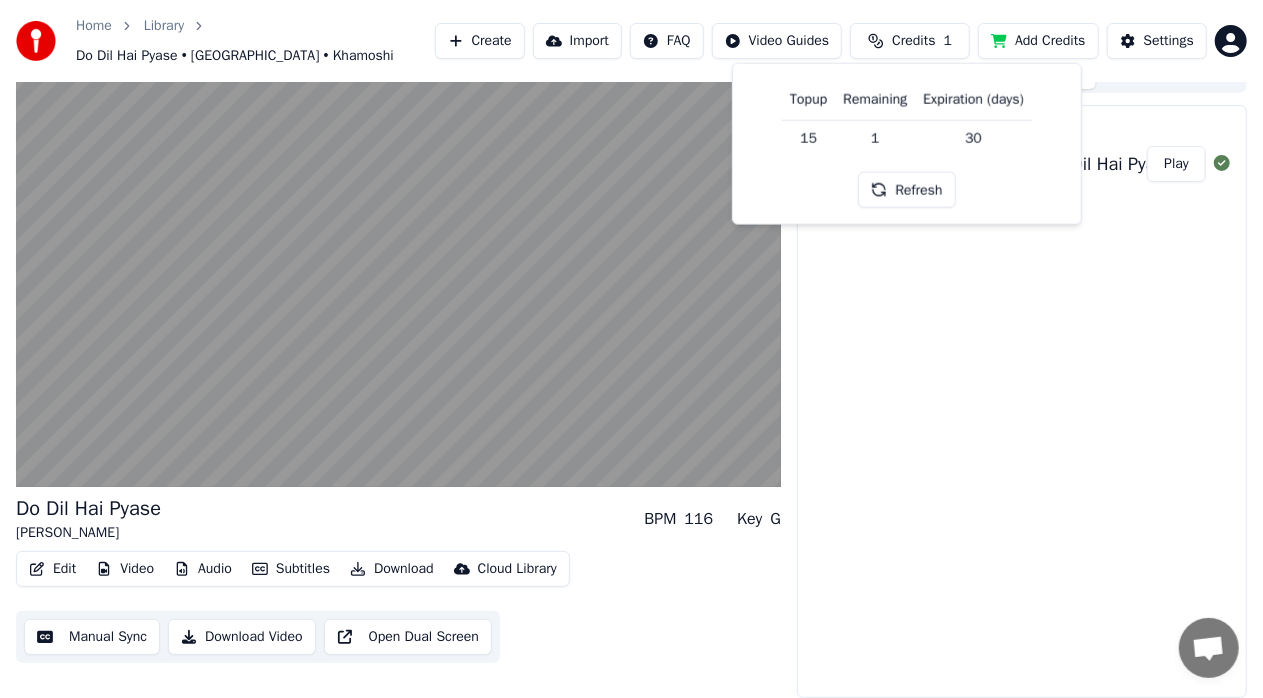 click on "Refresh" at bounding box center [906, 190] 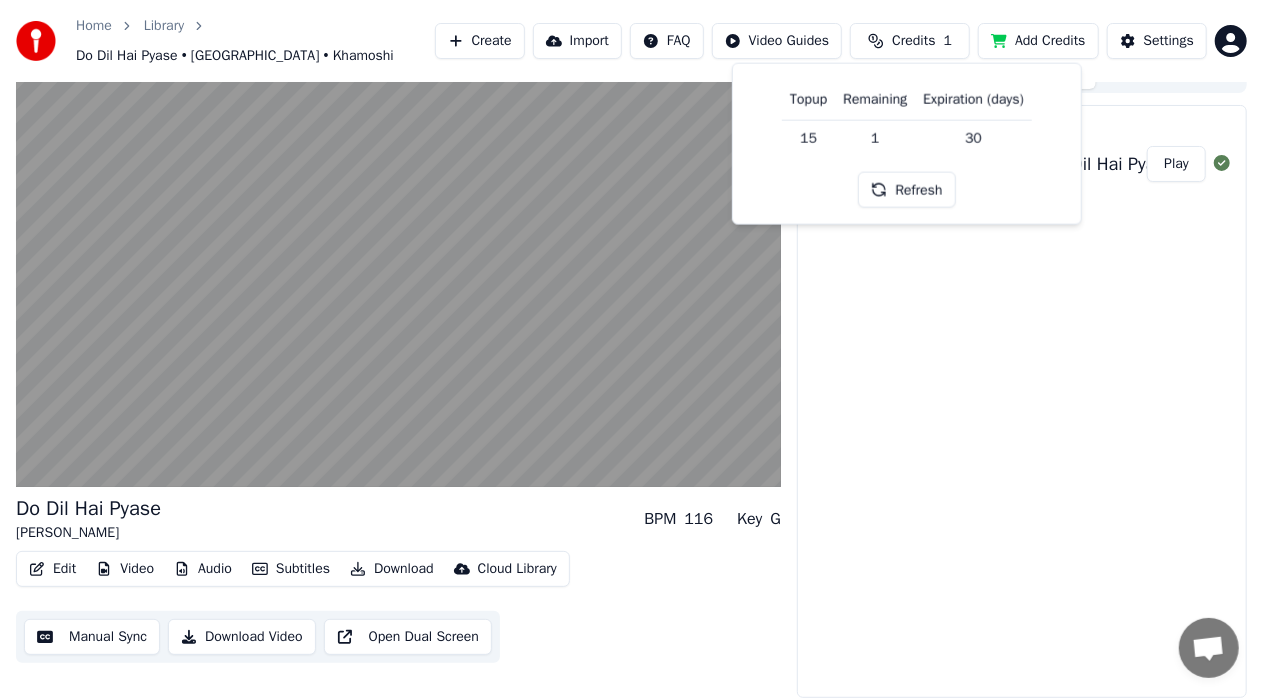 click on "Add Credits" at bounding box center (1038, 41) 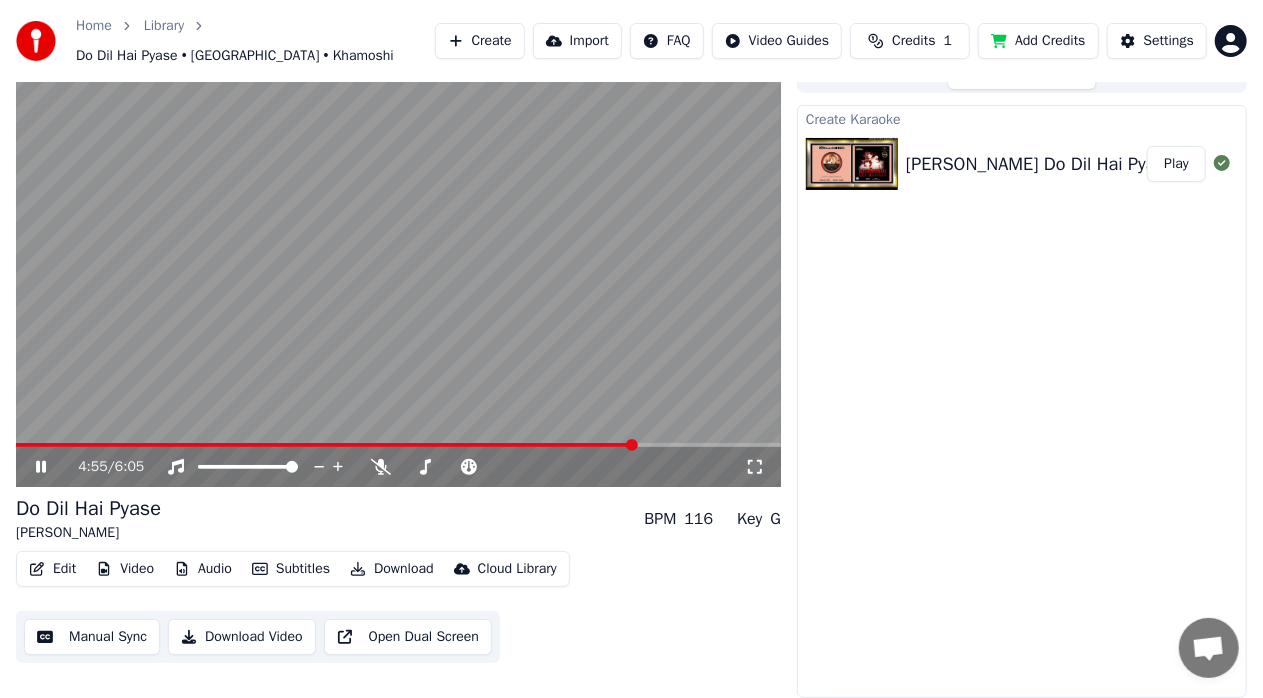 click 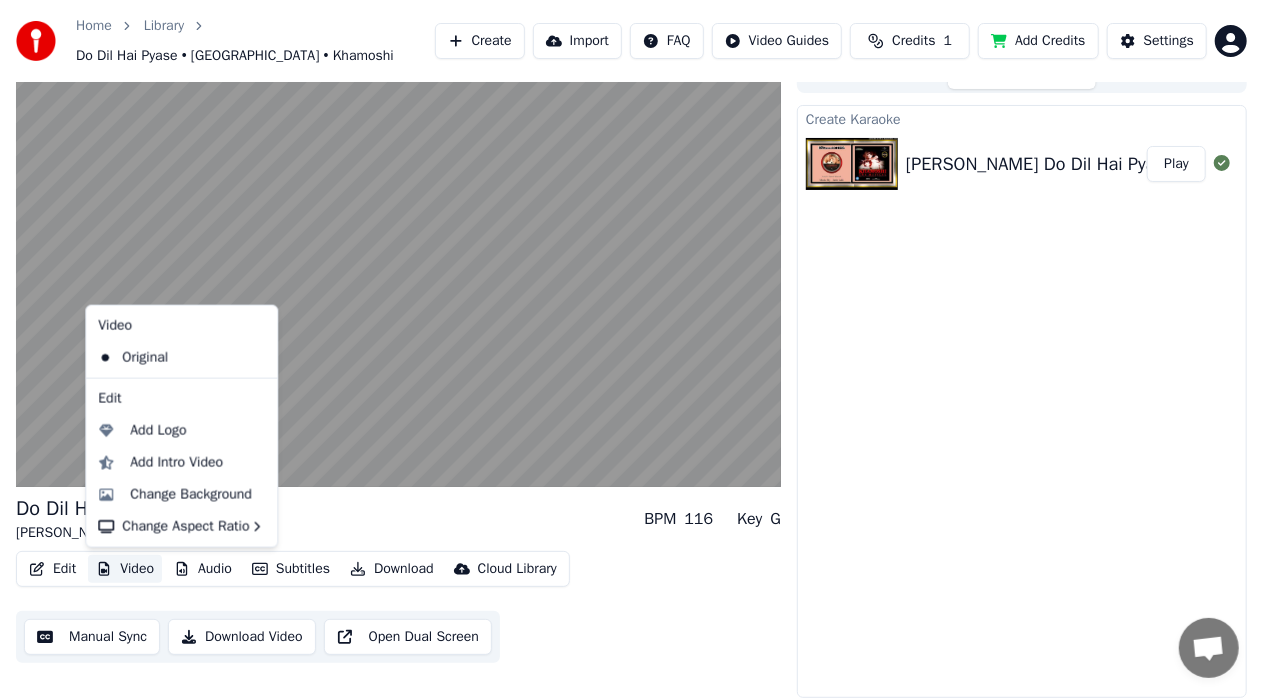 click on "Video" at bounding box center (125, 569) 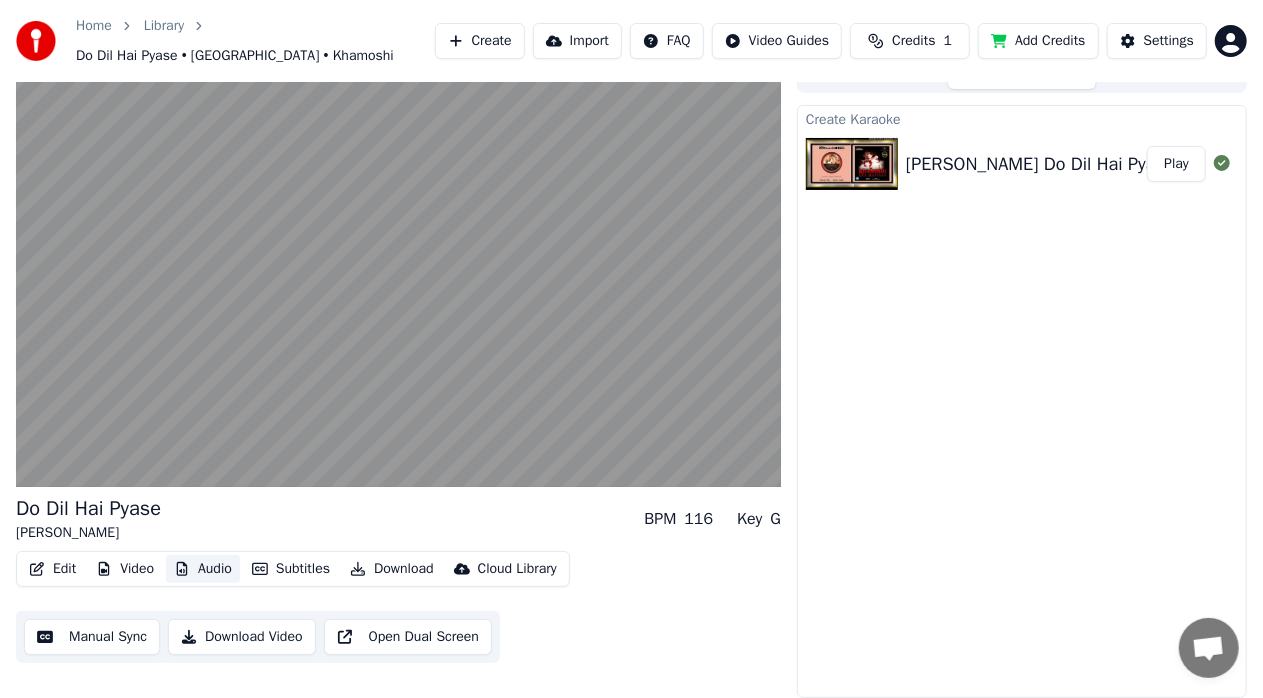 click on "Audio" at bounding box center (203, 569) 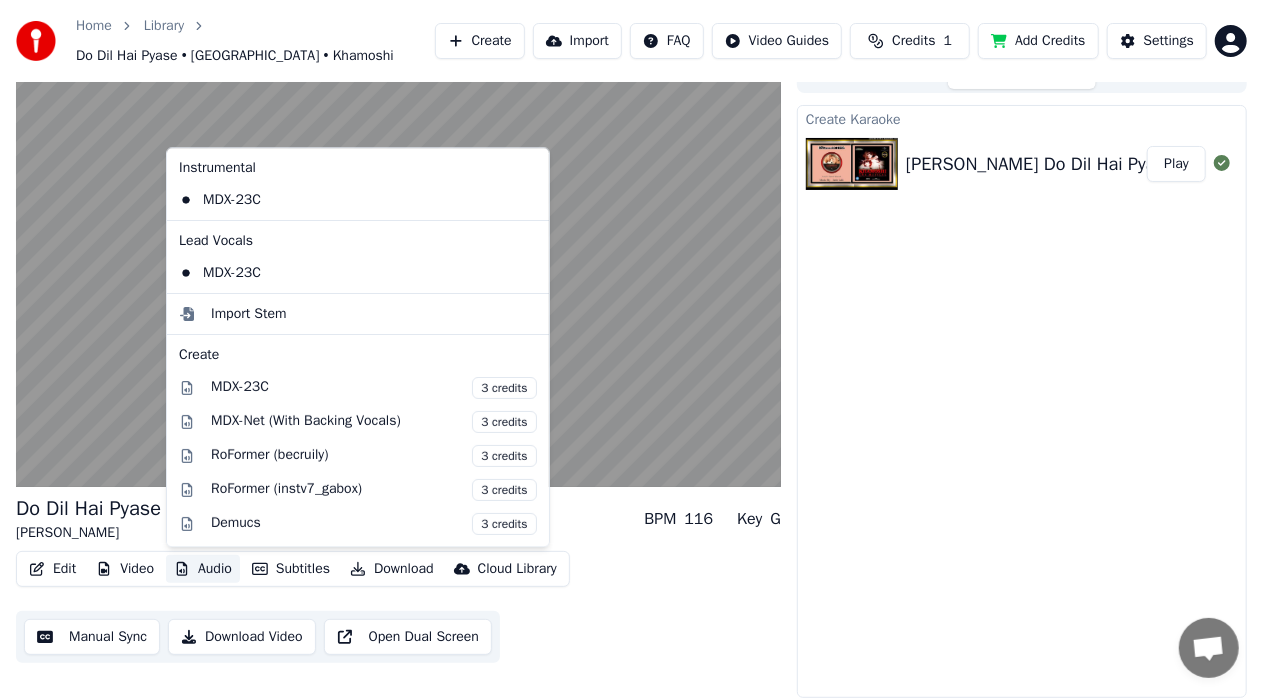 click on "Audio" at bounding box center (203, 569) 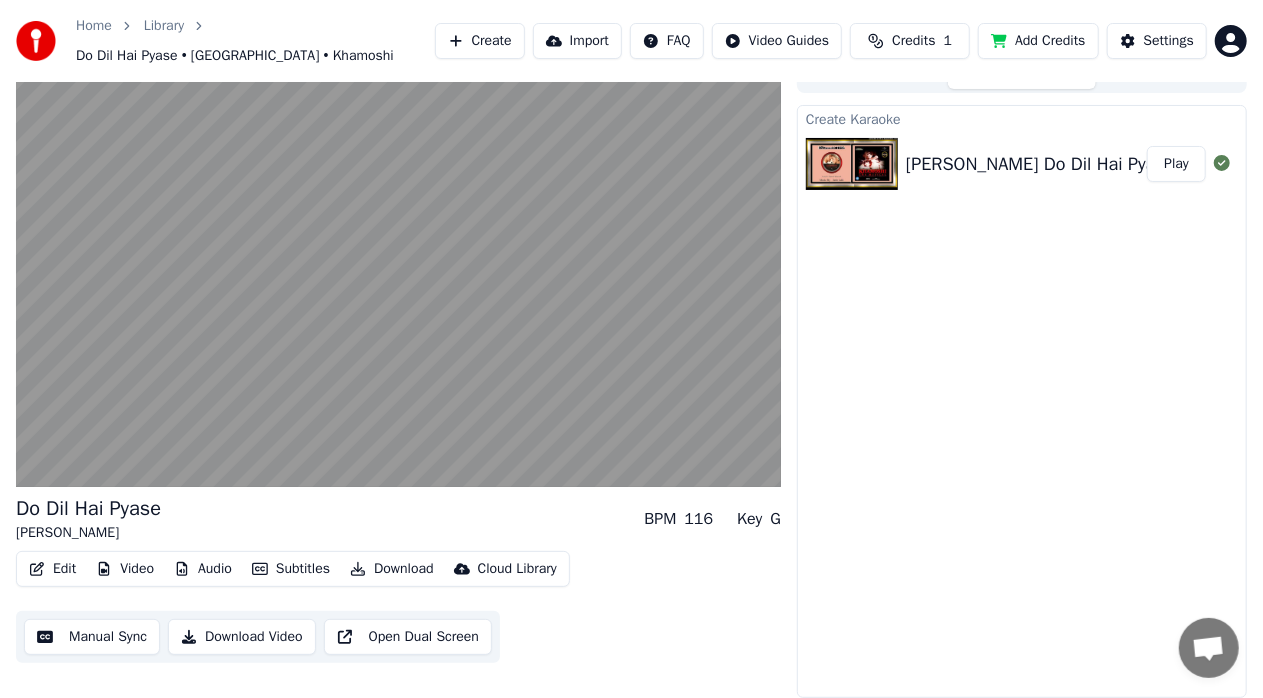 click on "Edit Video Audio Subtitles Download Cloud Library Manual Sync Download Video Open Dual Screen" at bounding box center [398, 607] 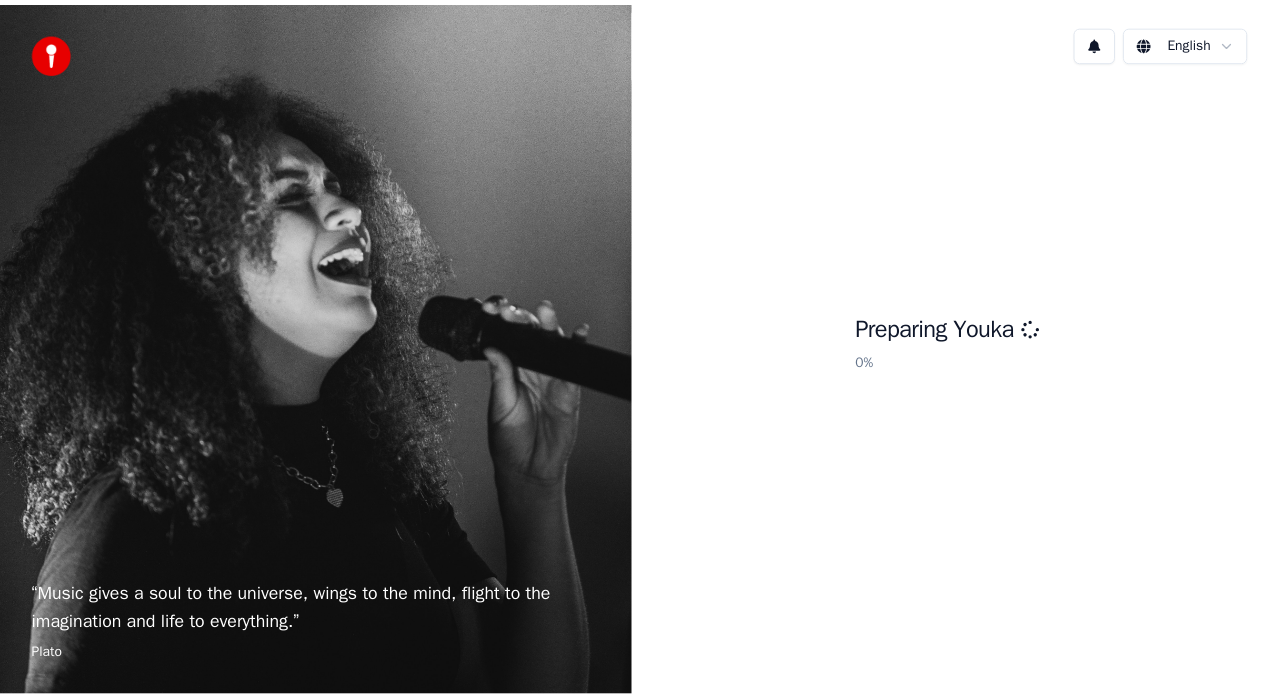 scroll, scrollTop: 0, scrollLeft: 0, axis: both 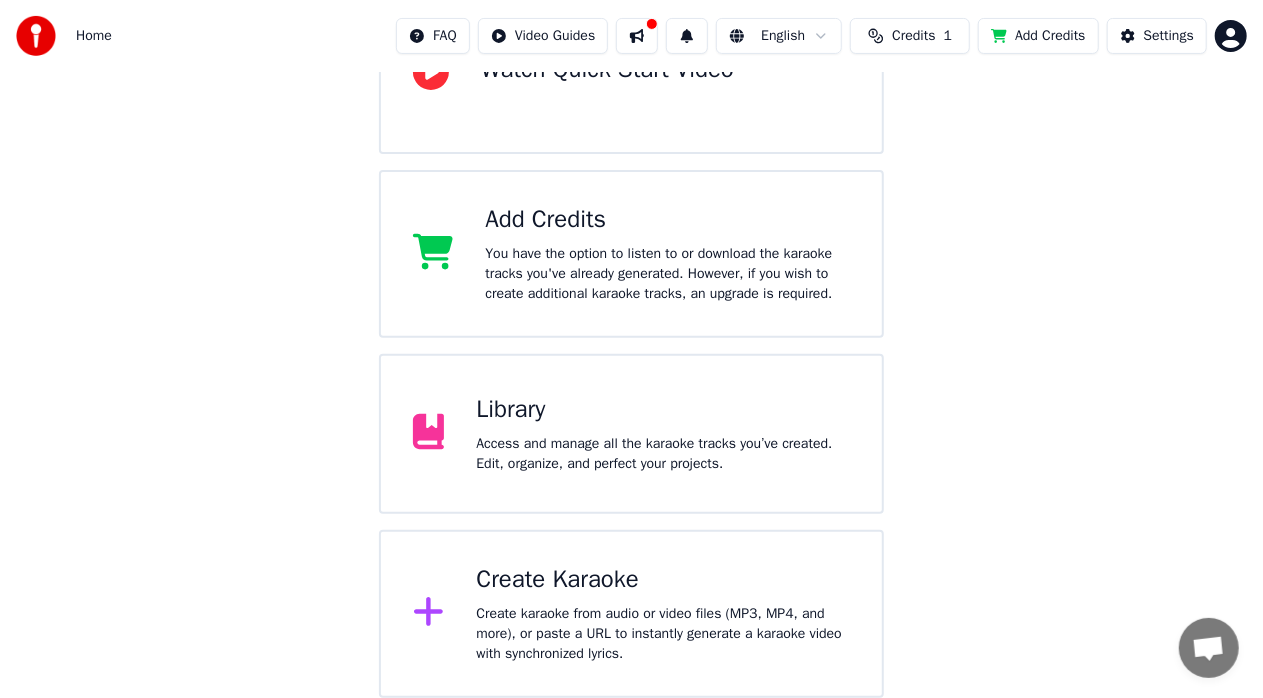 click on "Access and manage all the karaoke tracks you’ve created. Edit, organize, and perfect your projects." at bounding box center (663, 454) 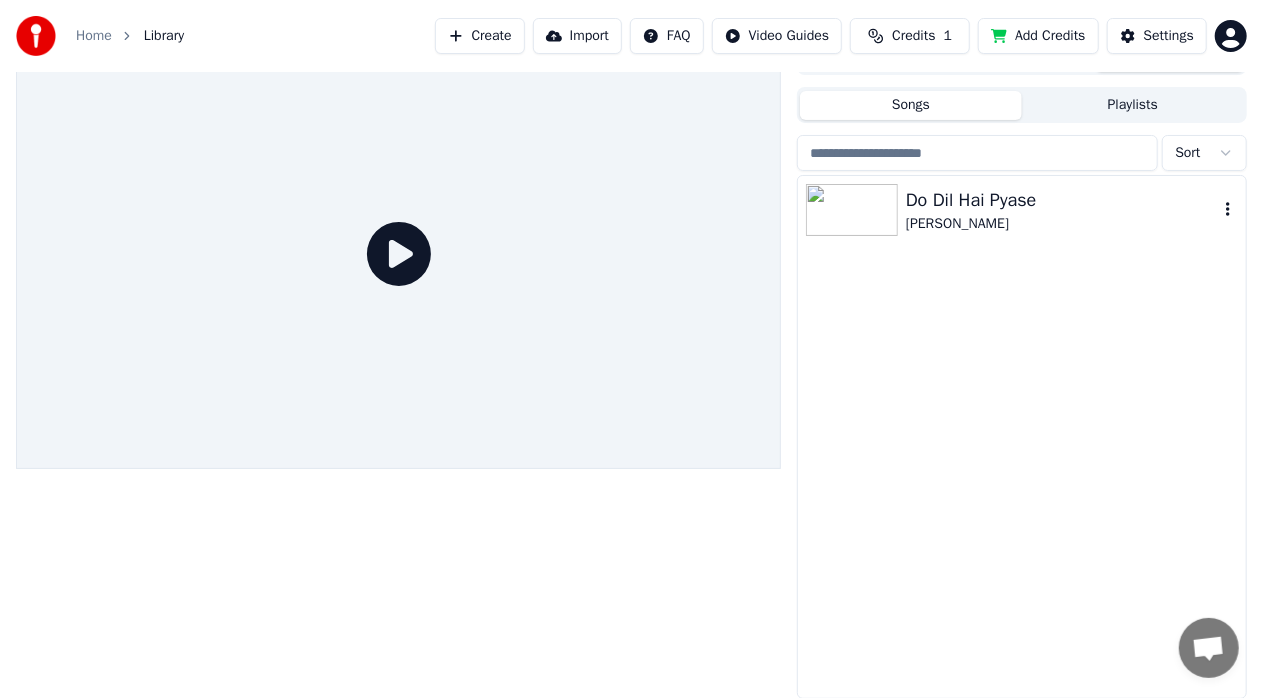 click 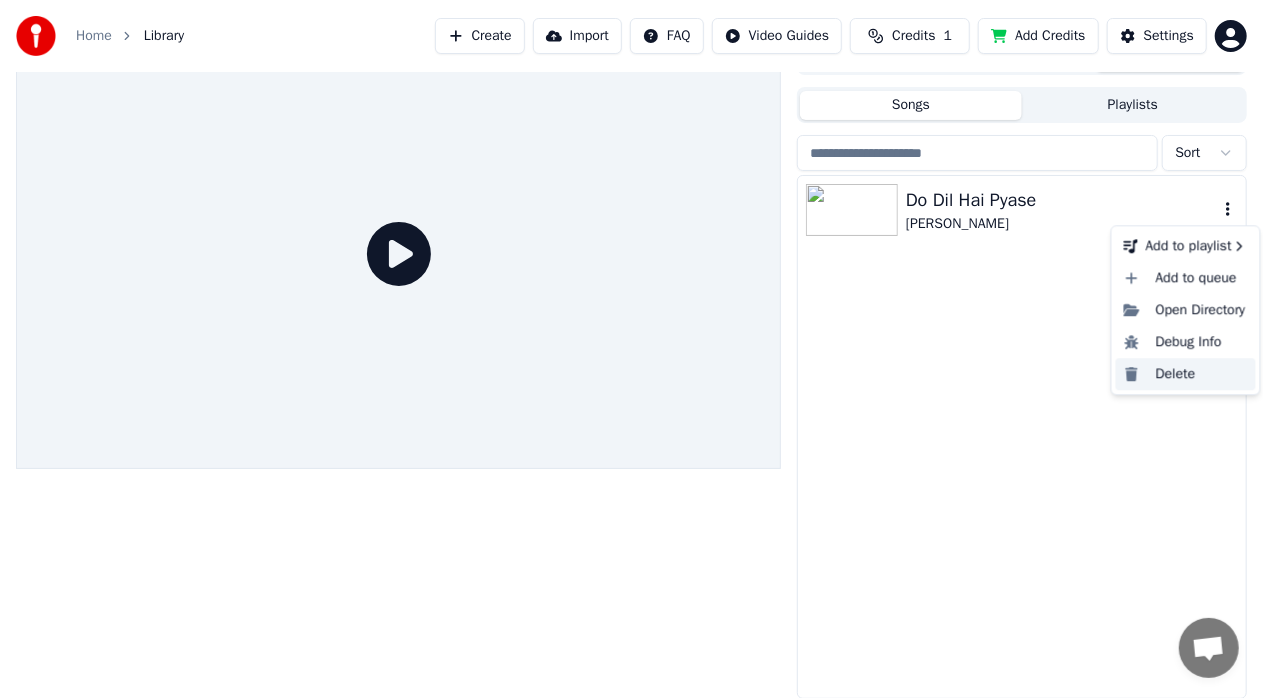 click on "Delete" at bounding box center (1186, 374) 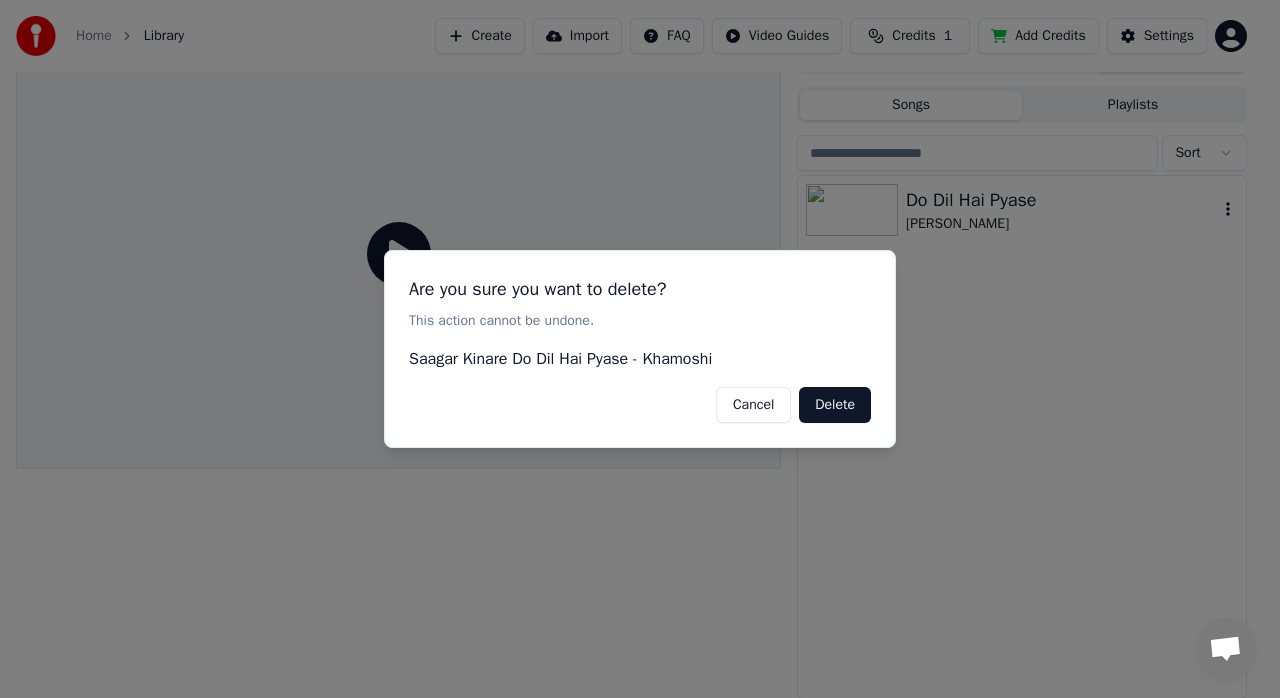 click on "Delete" at bounding box center [835, 405] 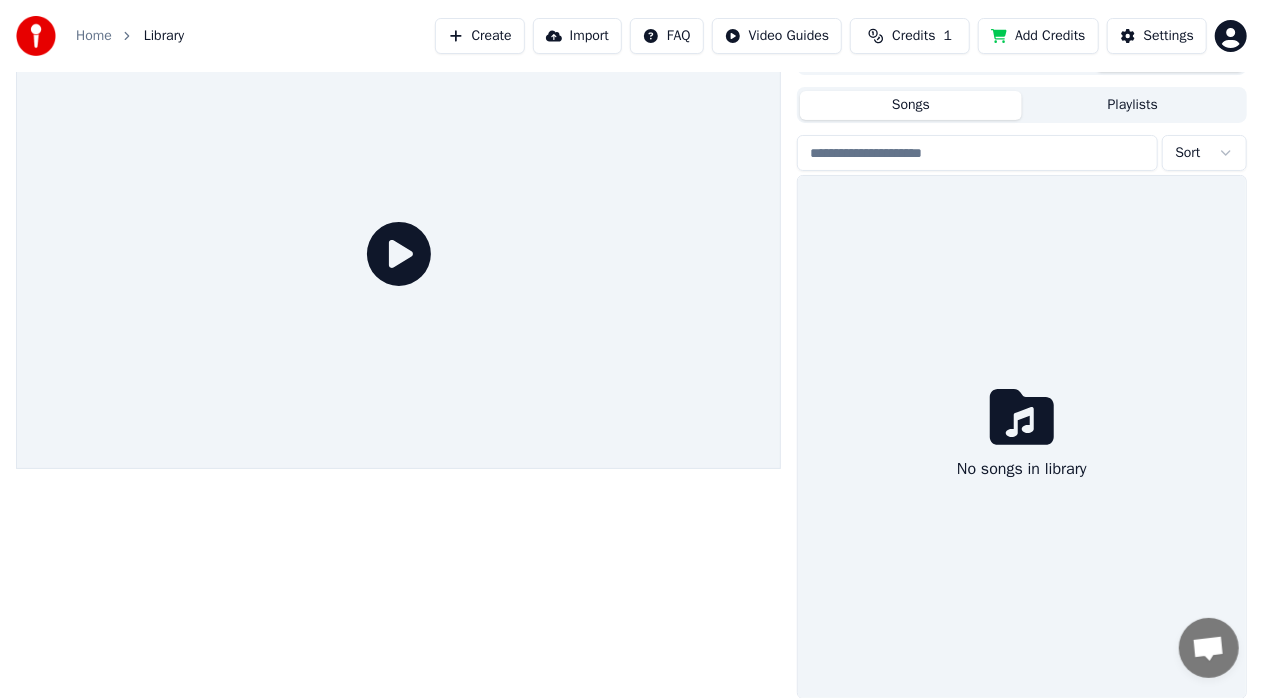 click at bounding box center [398, 369] 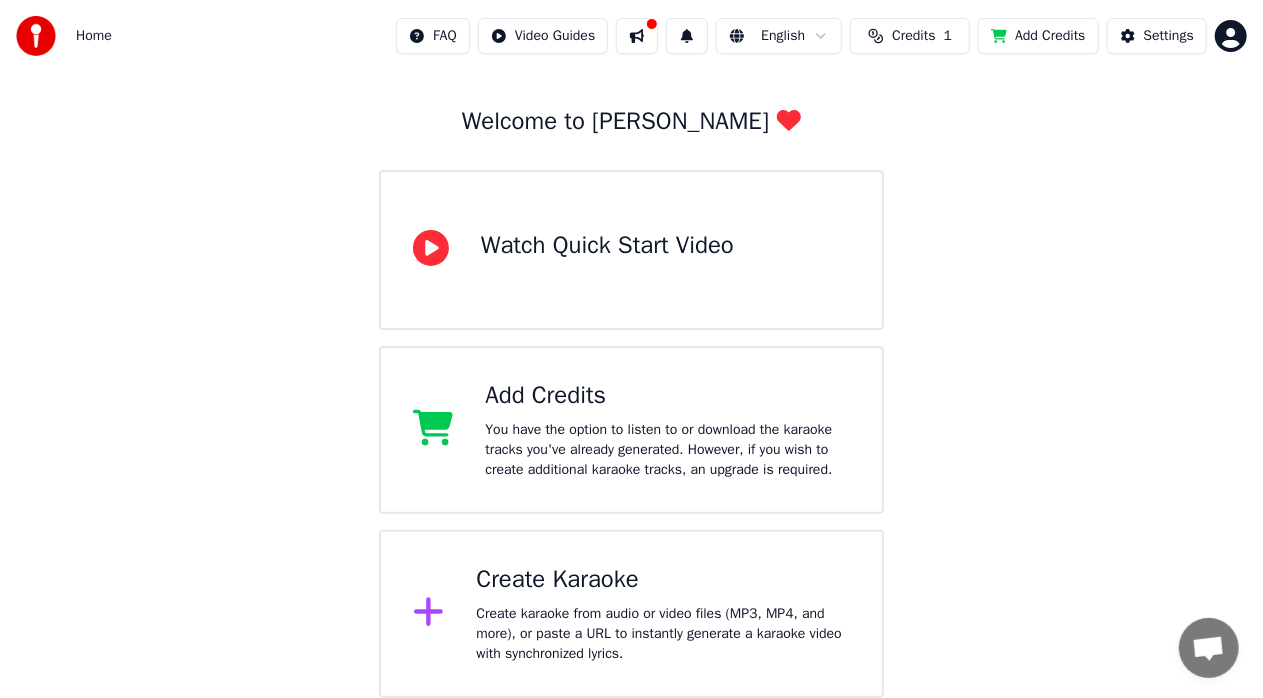 scroll, scrollTop: 59, scrollLeft: 0, axis: vertical 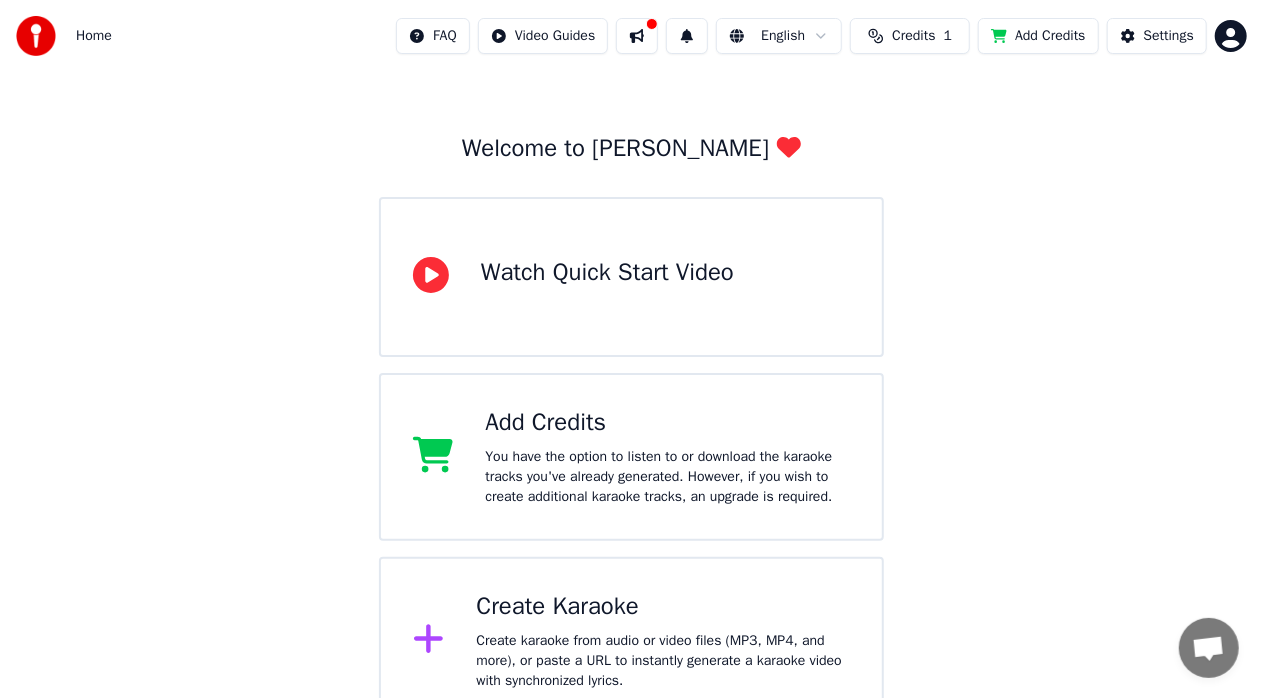 click on "Credits" at bounding box center [913, 36] 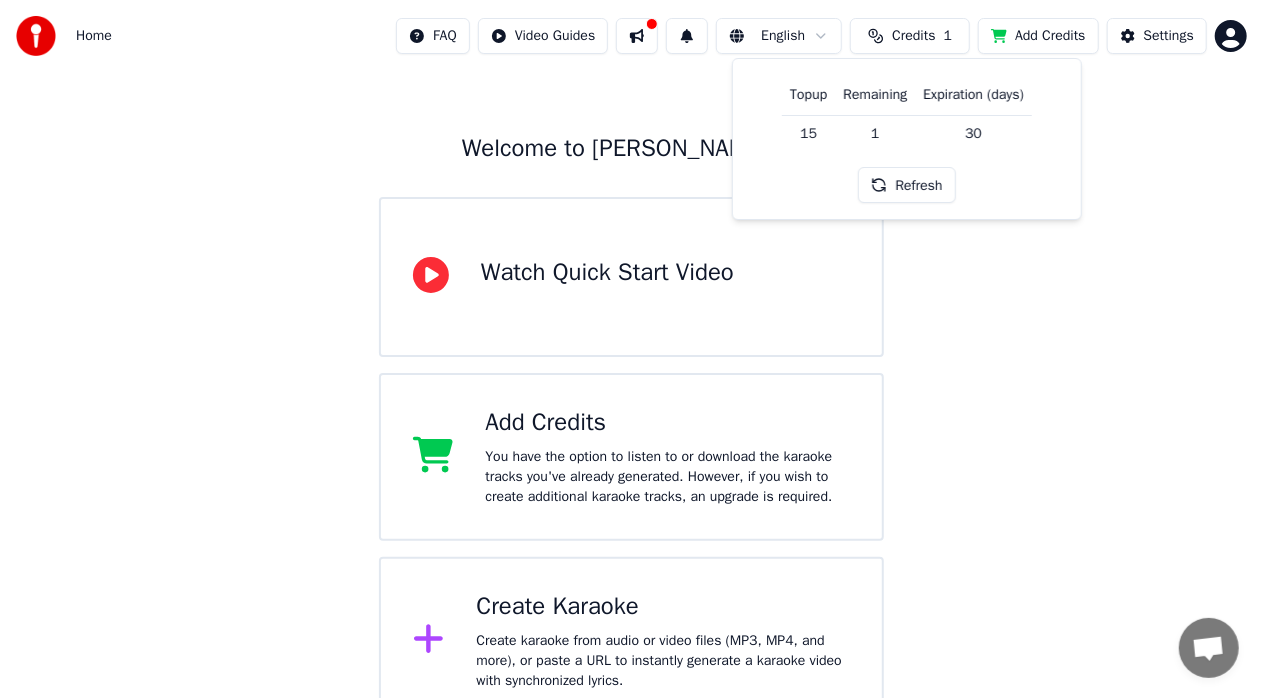 click on "Refresh" at bounding box center (906, 185) 